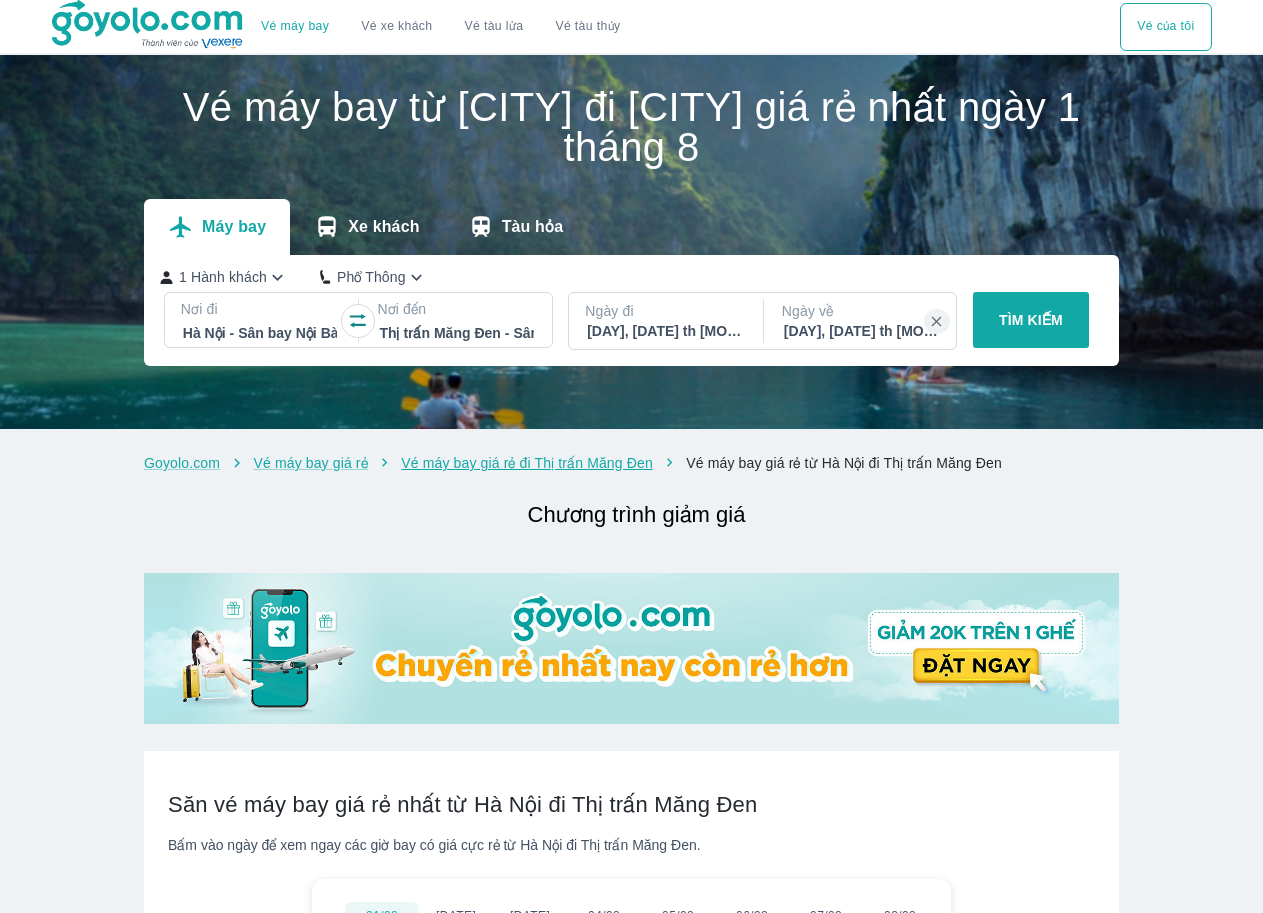 scroll, scrollTop: 0, scrollLeft: 0, axis: both 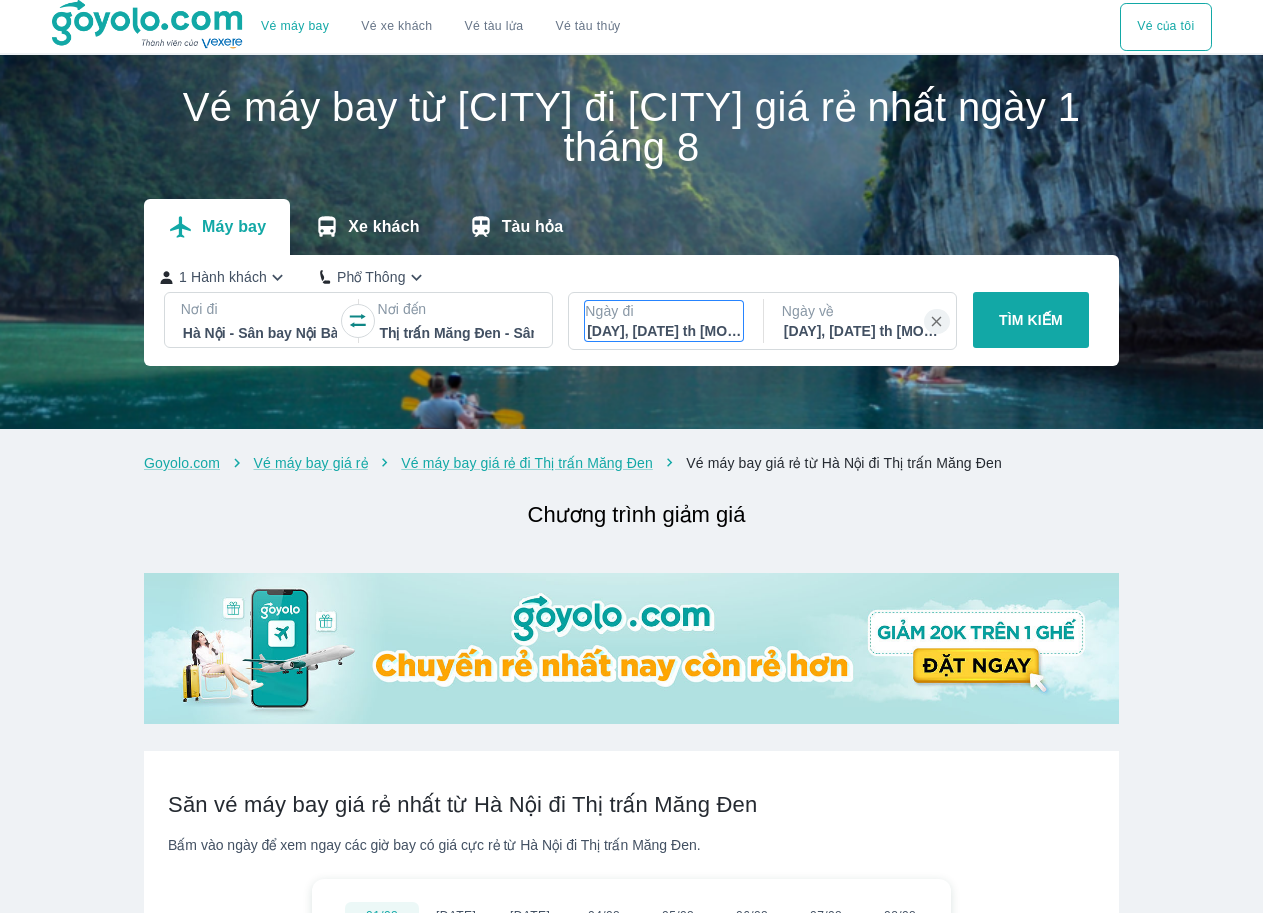 click on "[DAY], [DATE] th [MONTH], [YEAR]" at bounding box center [664, 331] 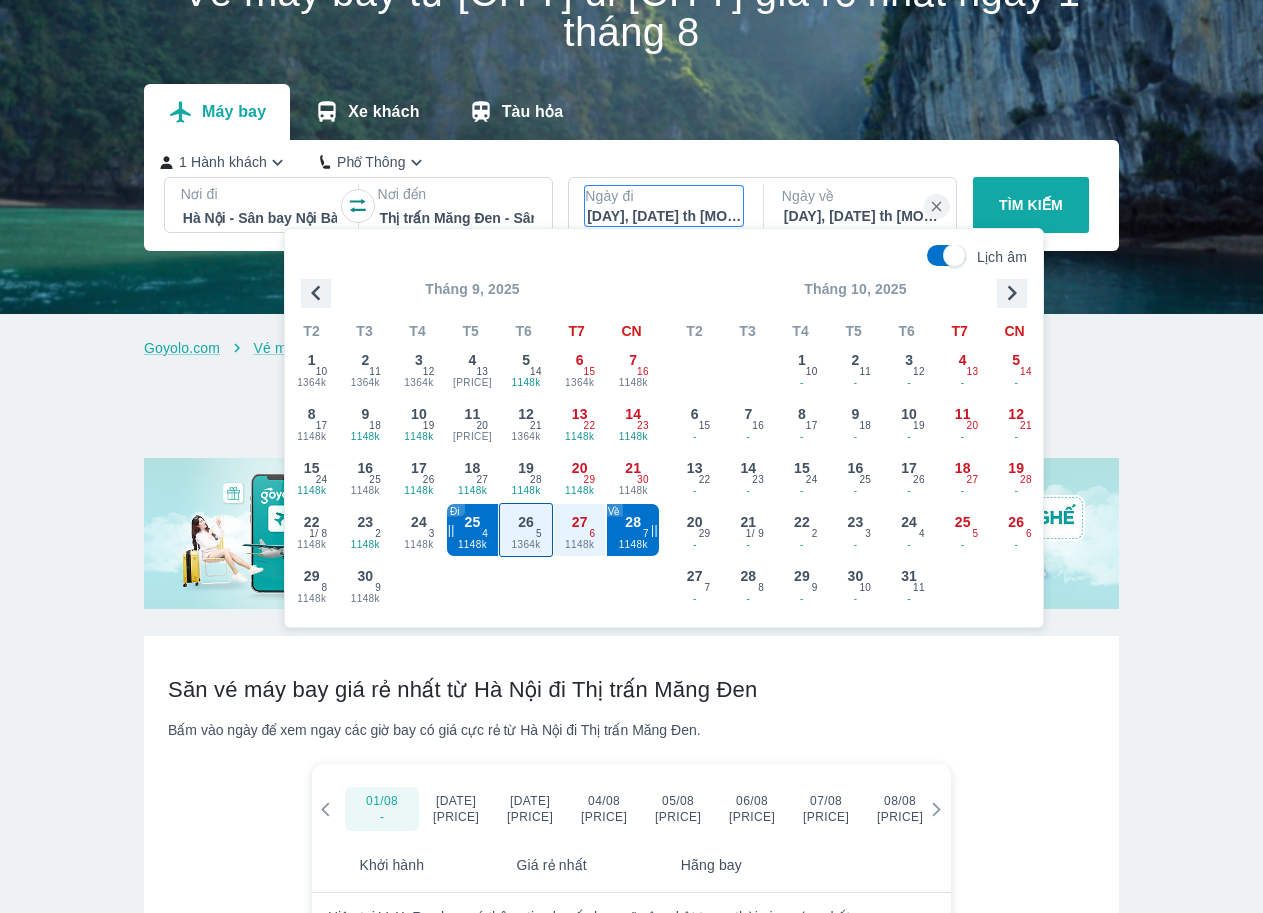 click on "26" at bounding box center [526, 522] 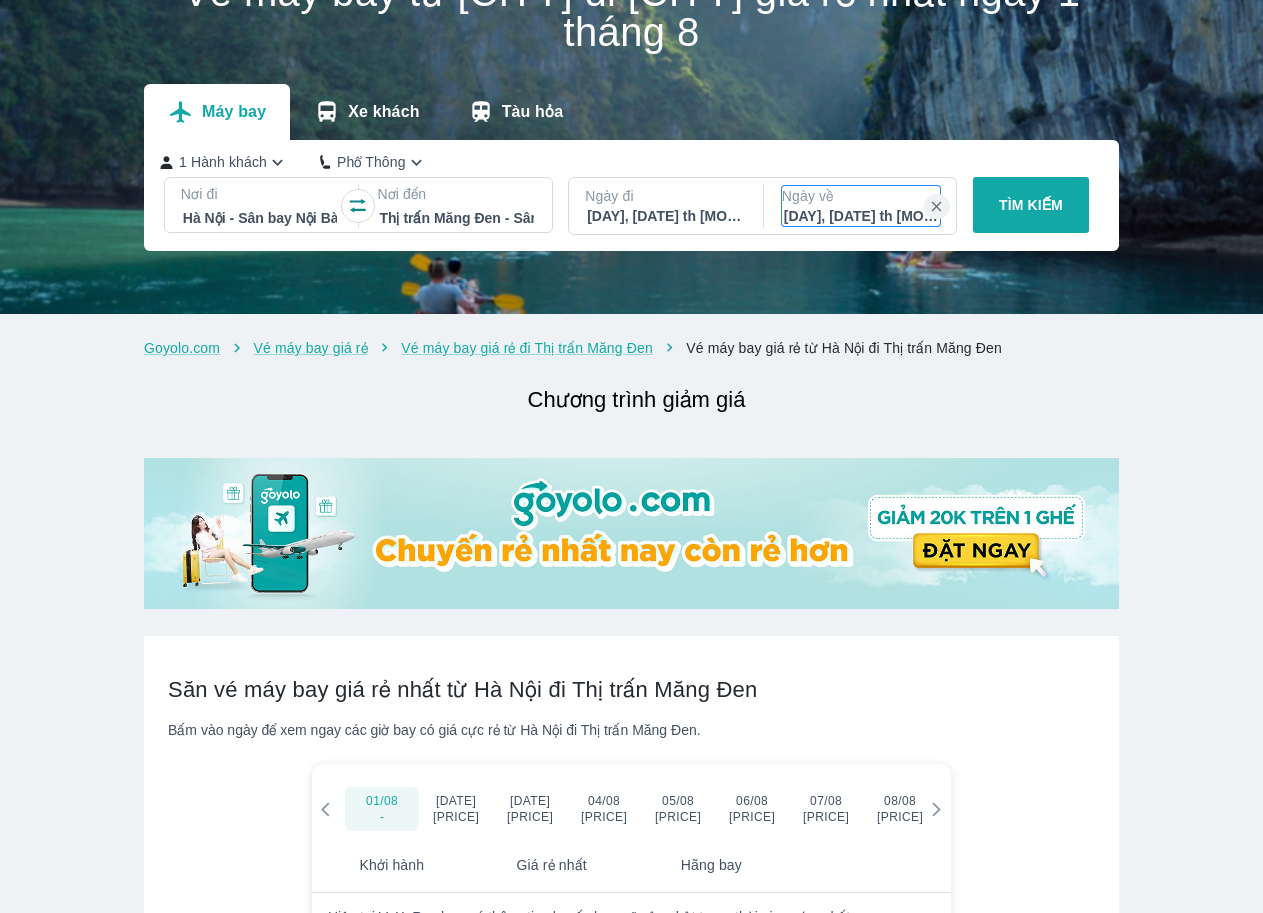 click on "Ngày về" at bounding box center (861, 196) 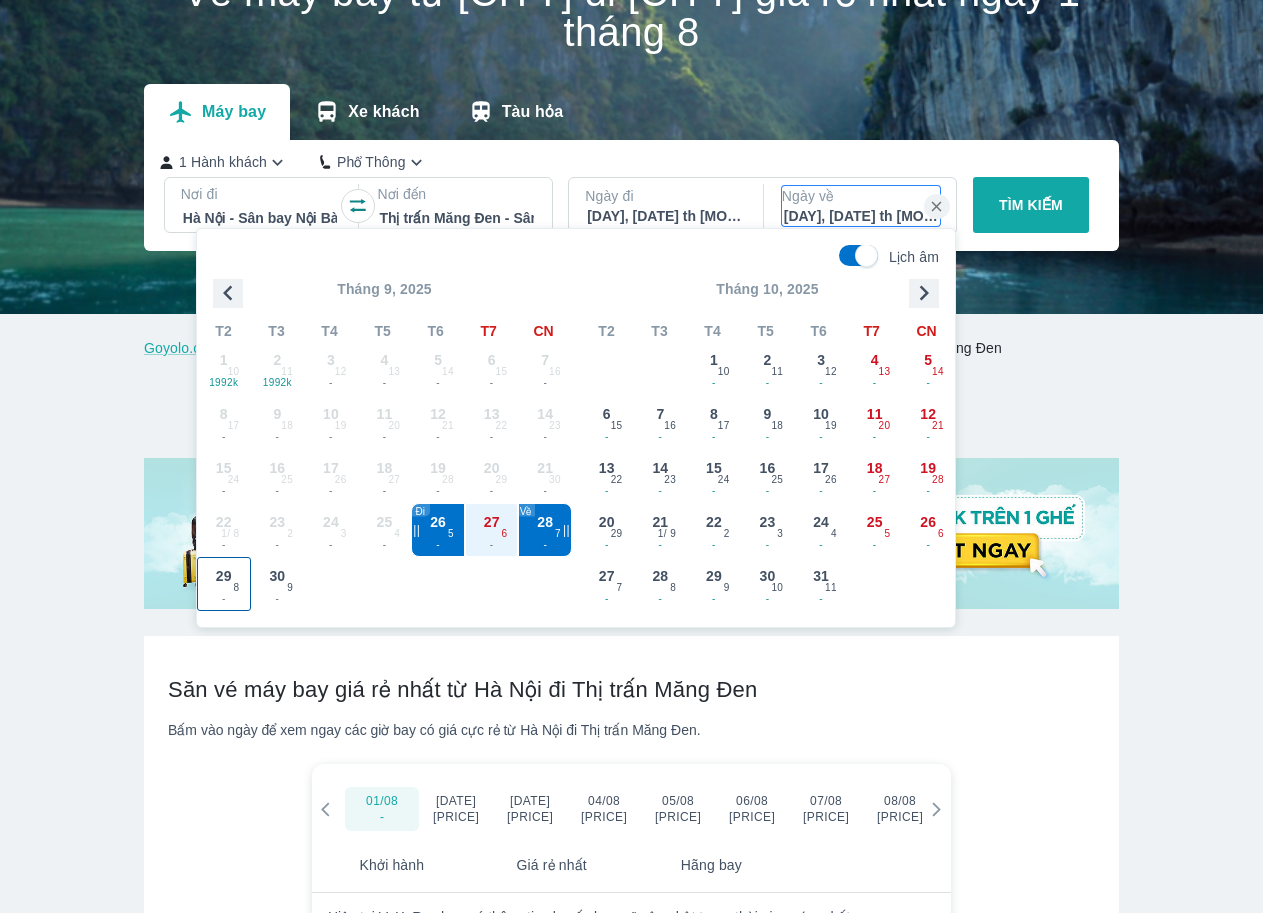 click on "29" at bounding box center [224, 576] 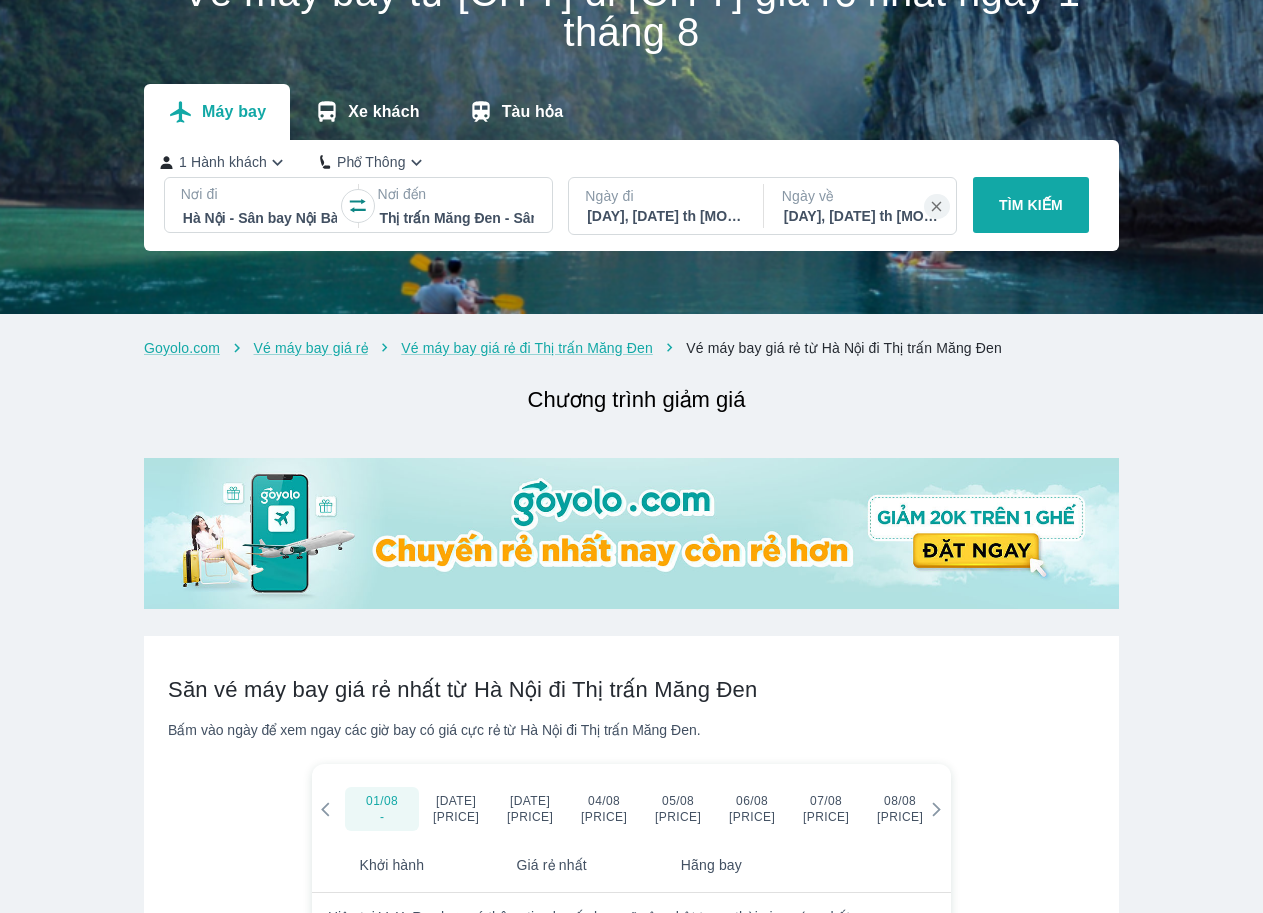 click on "TÌM KIẾM" at bounding box center [1031, 205] 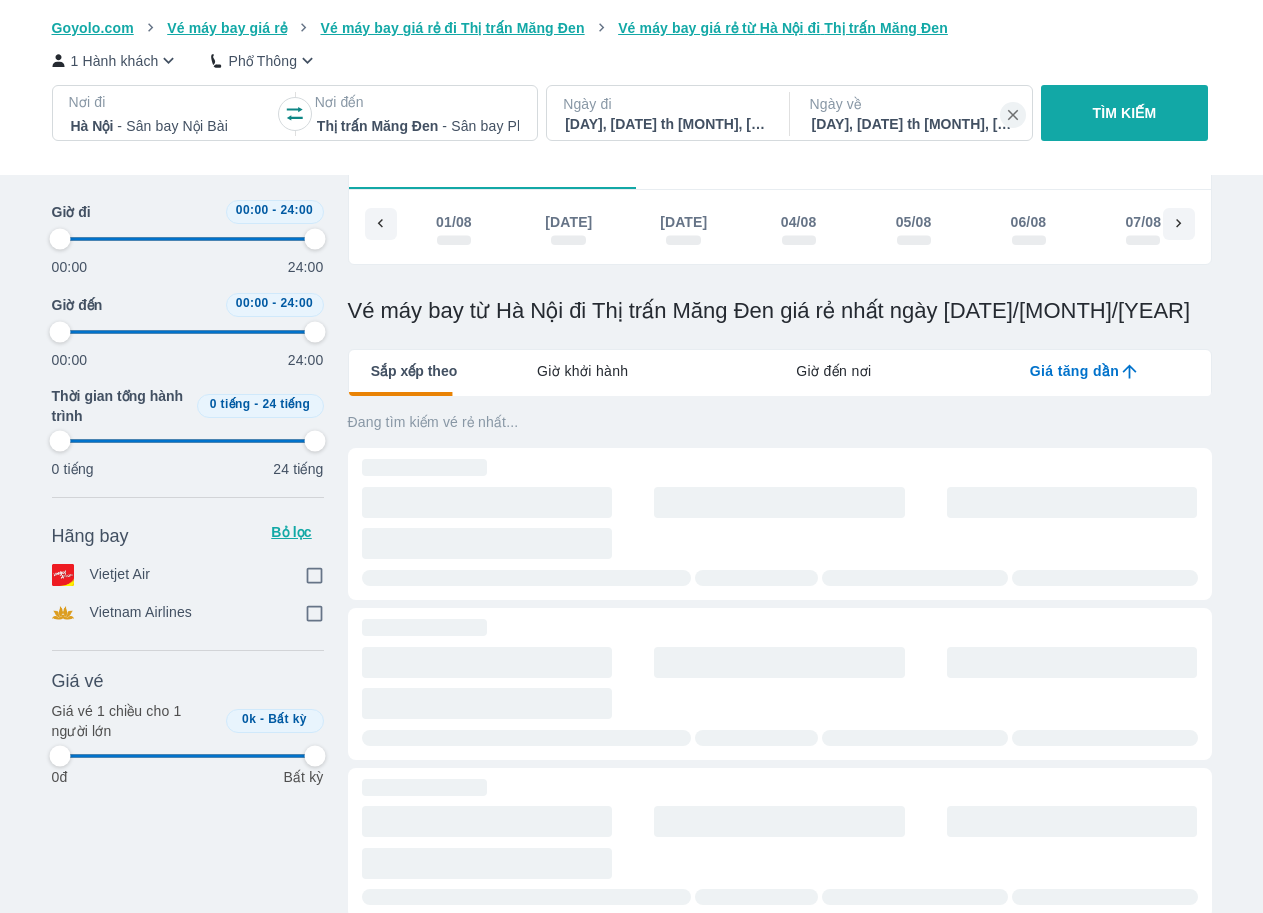 scroll, scrollTop: 0, scrollLeft: 0, axis: both 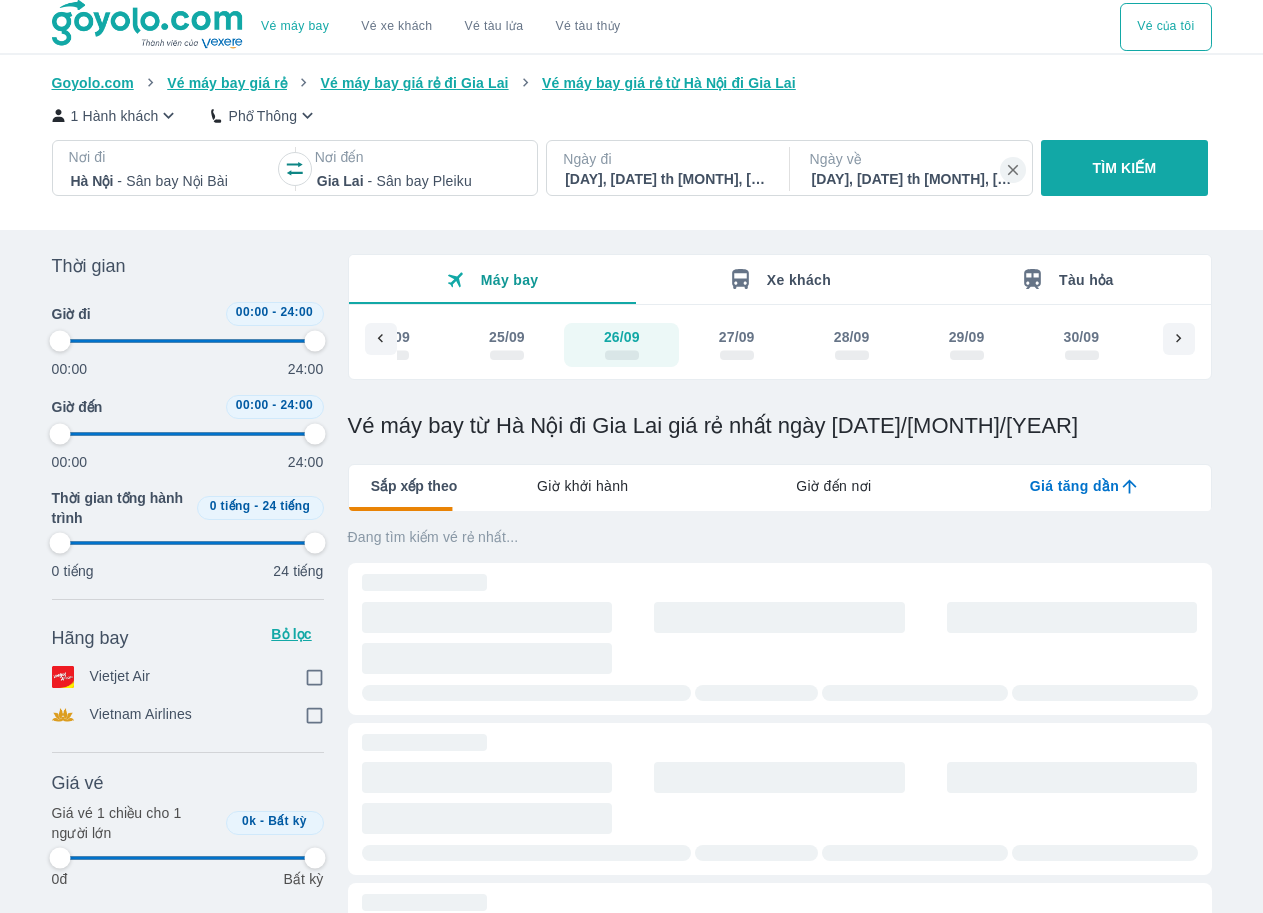 type on "97.9166666666667" 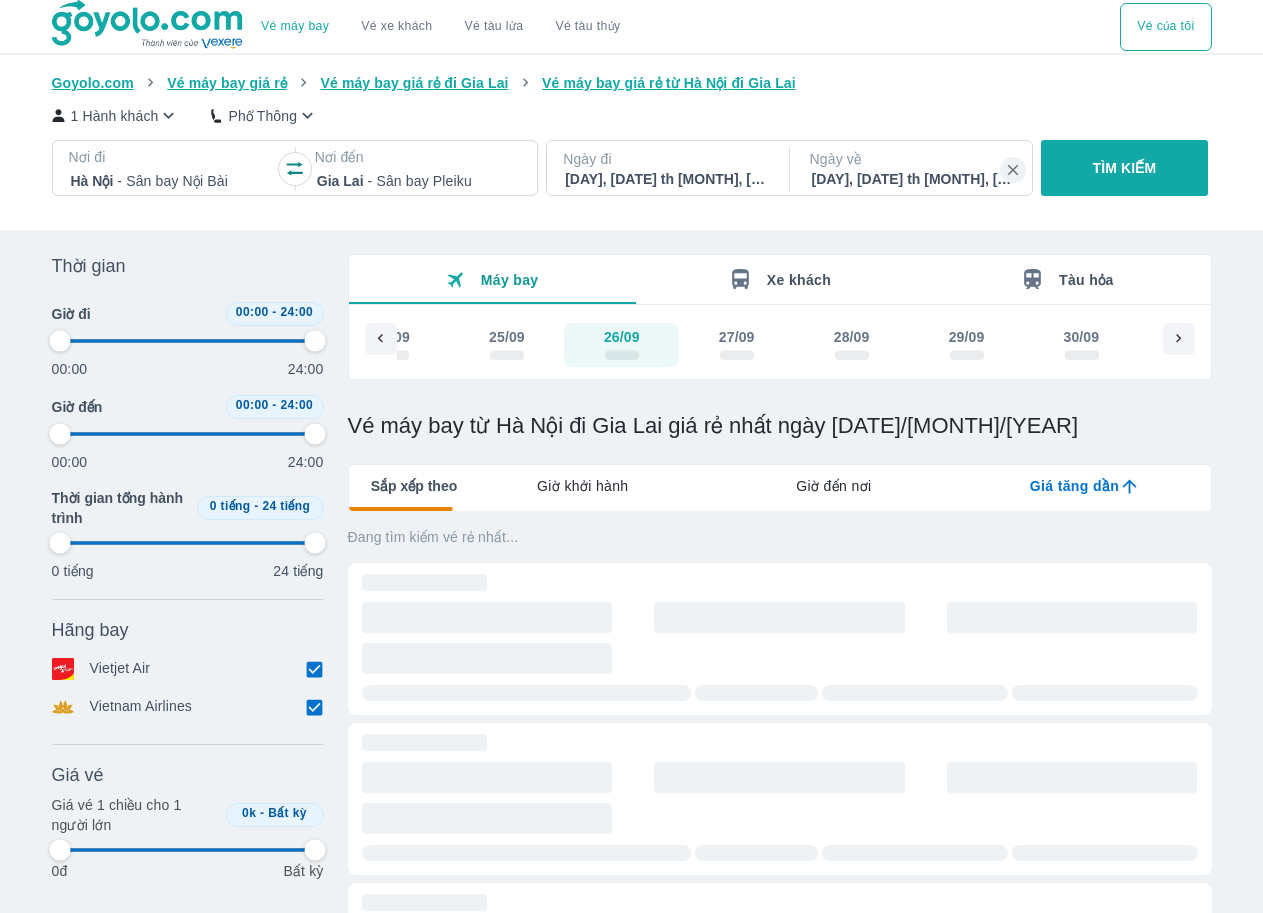 type on "97.9166666666667" 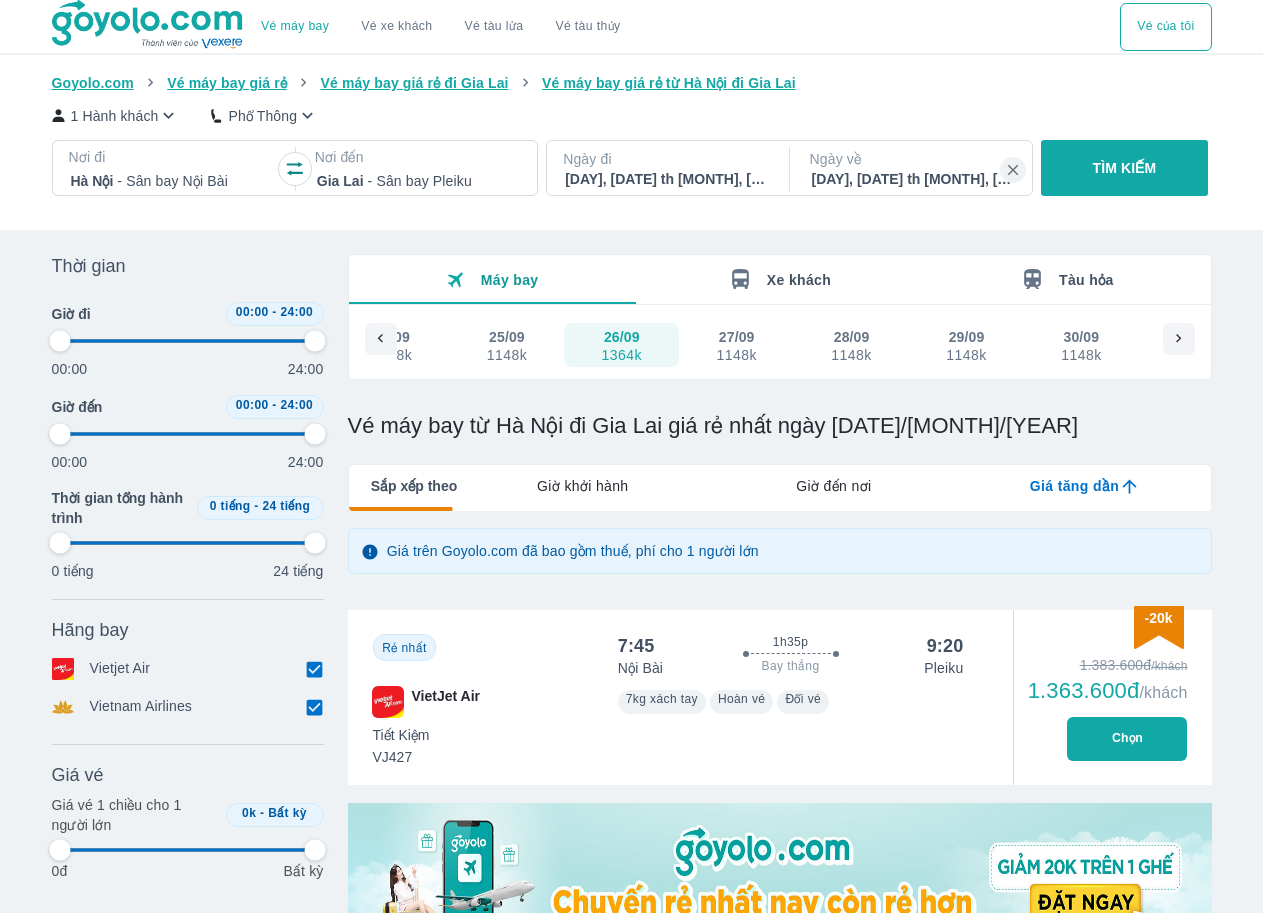 type on "97.9166666666667" 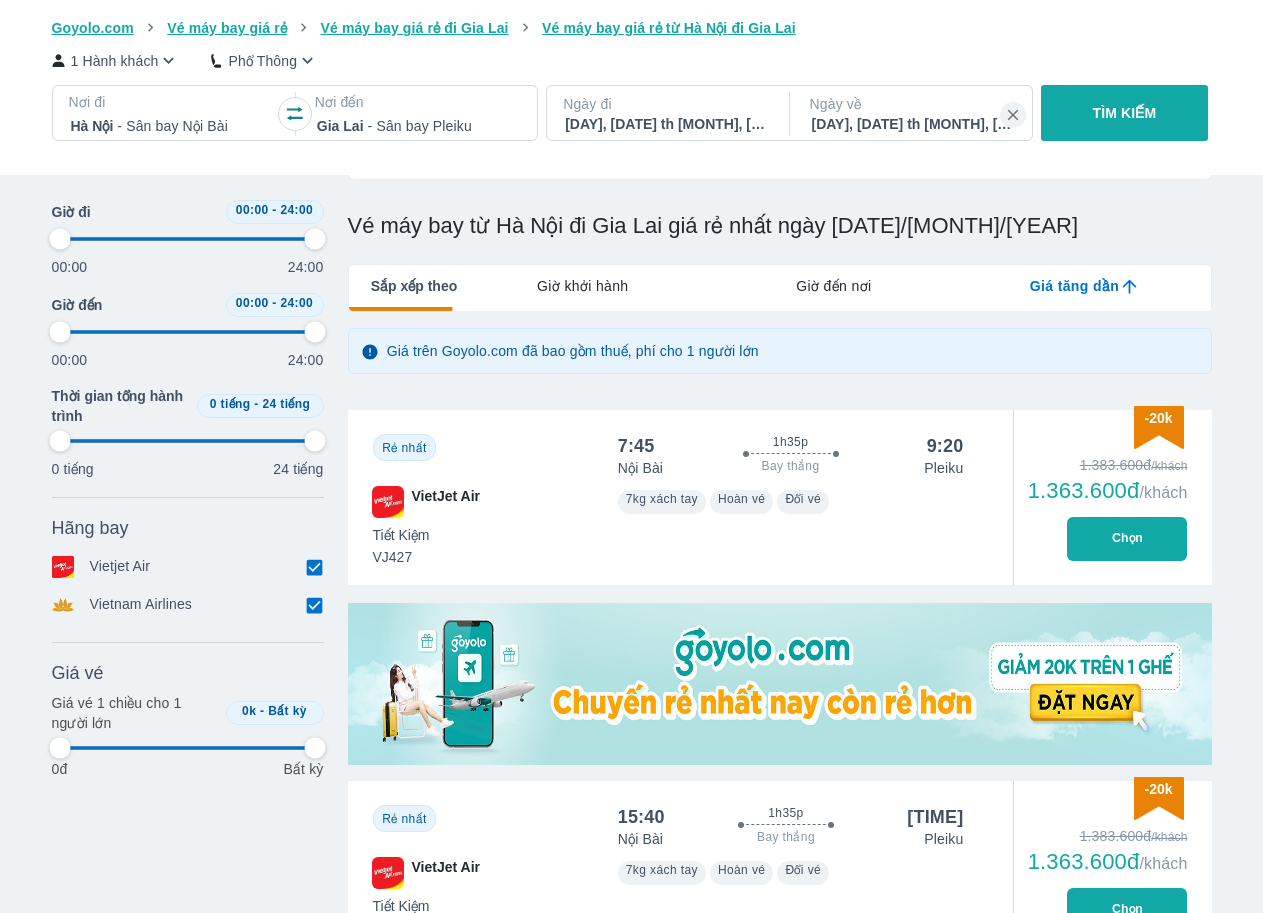 type on "97.9166666666667" 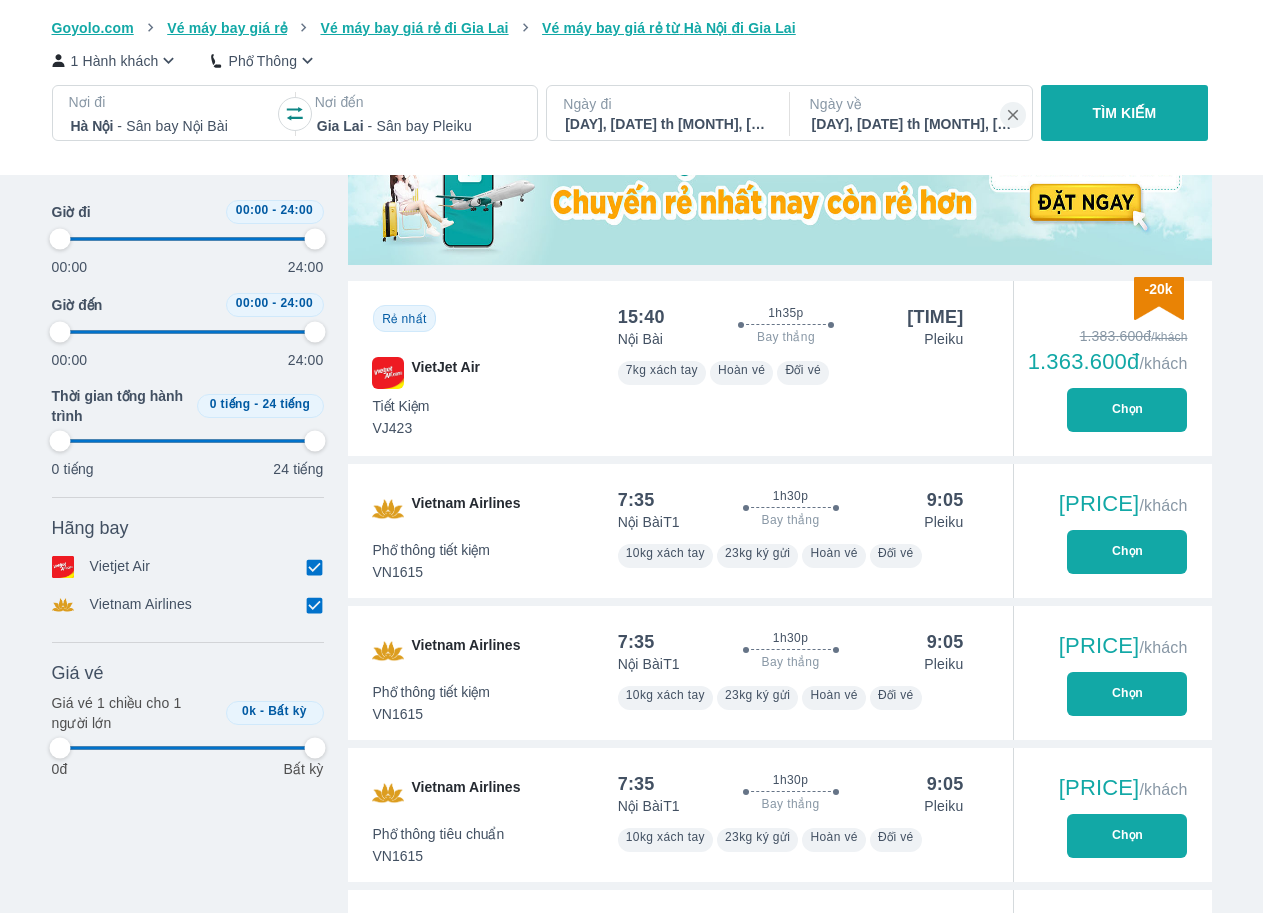 type on "97.9166666666667" 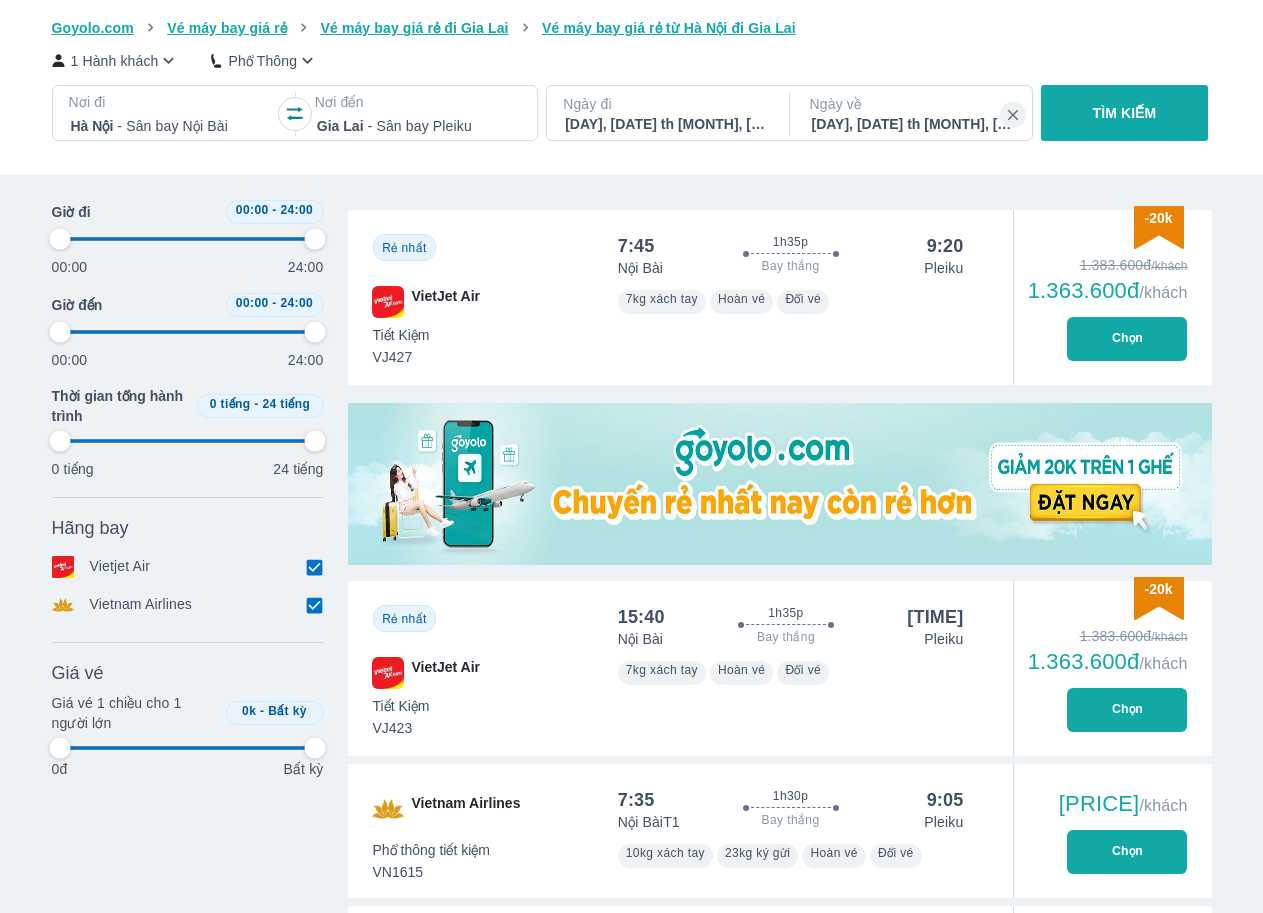 type on "97.9166666666667" 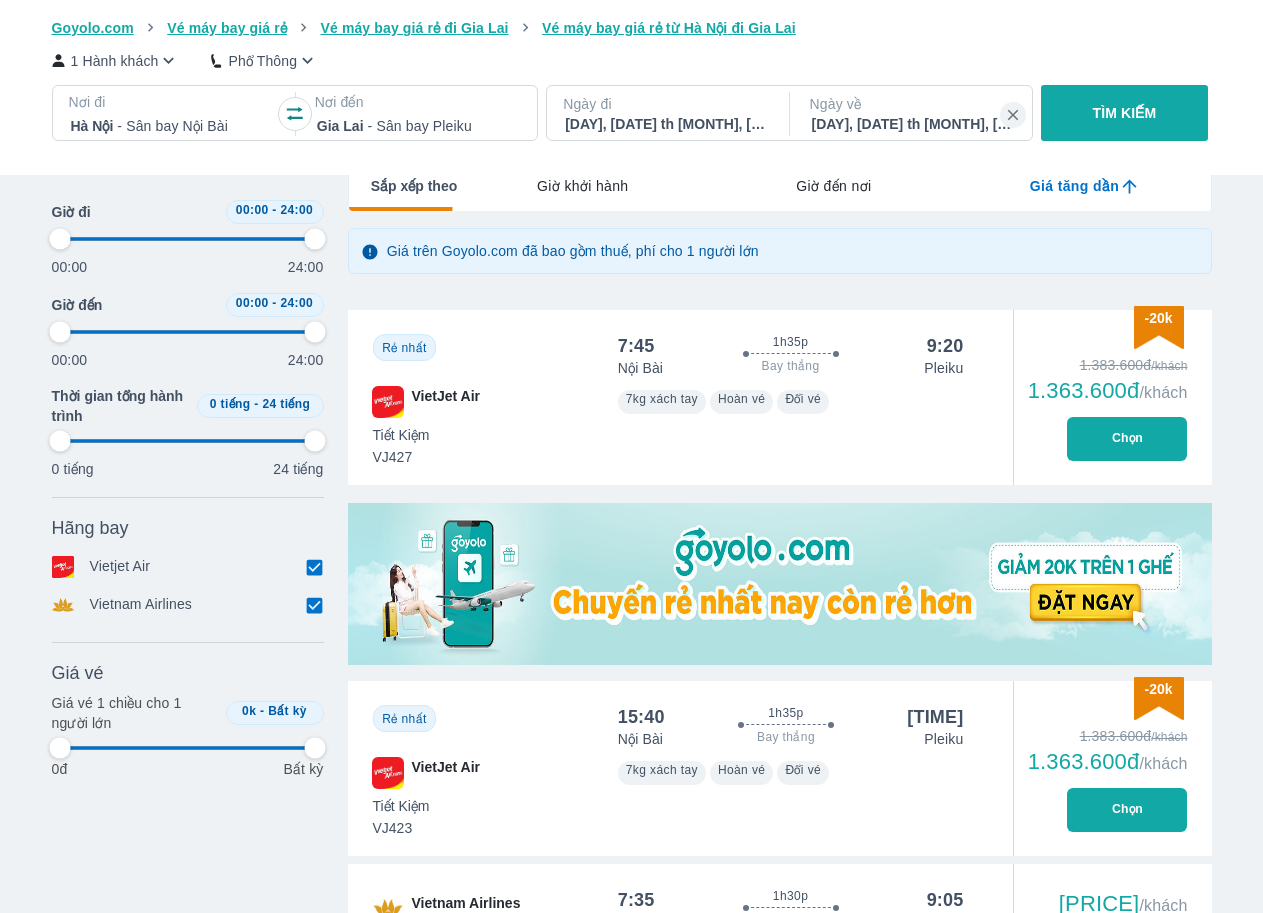 scroll, scrollTop: 100, scrollLeft: 0, axis: vertical 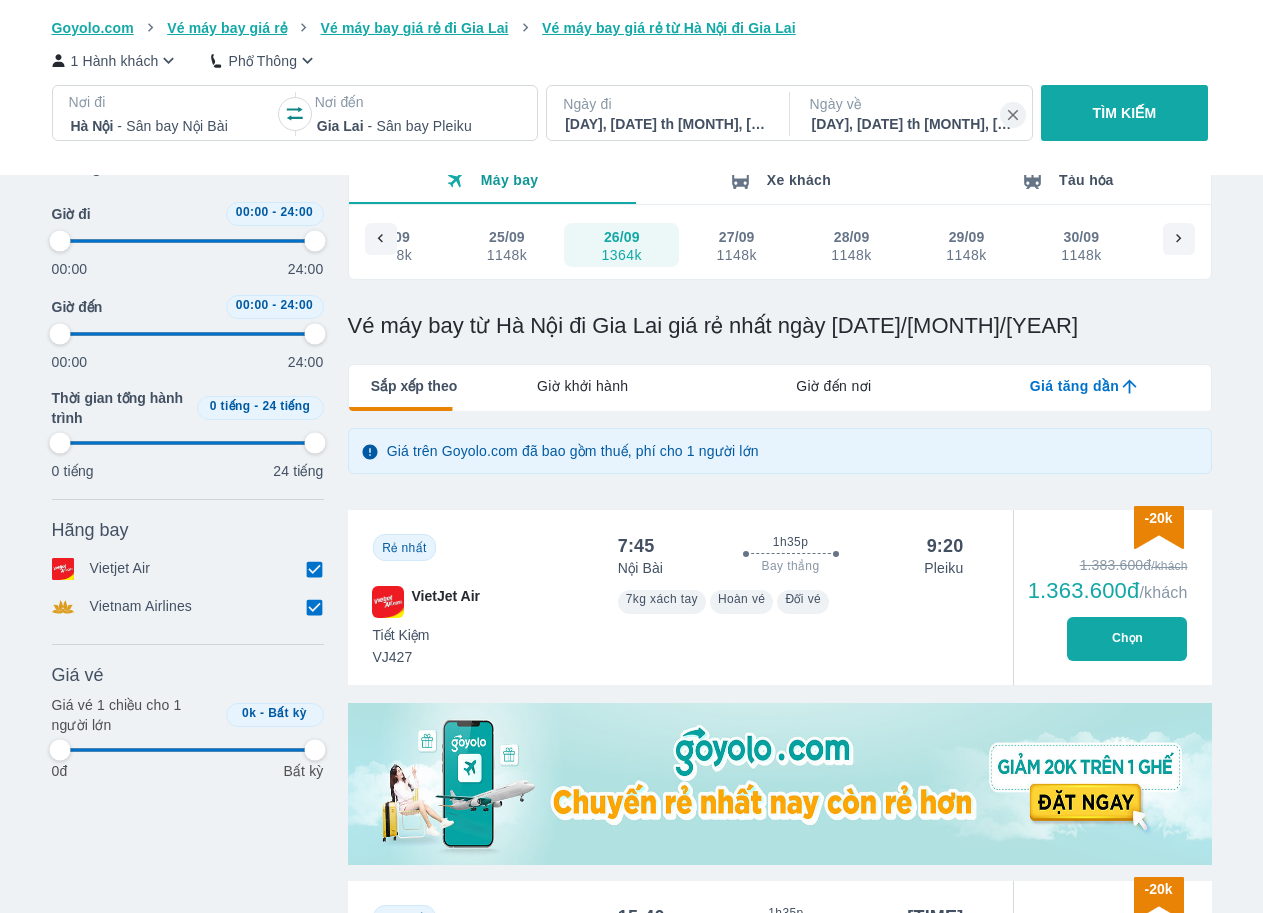 type on "97.9166666666667" 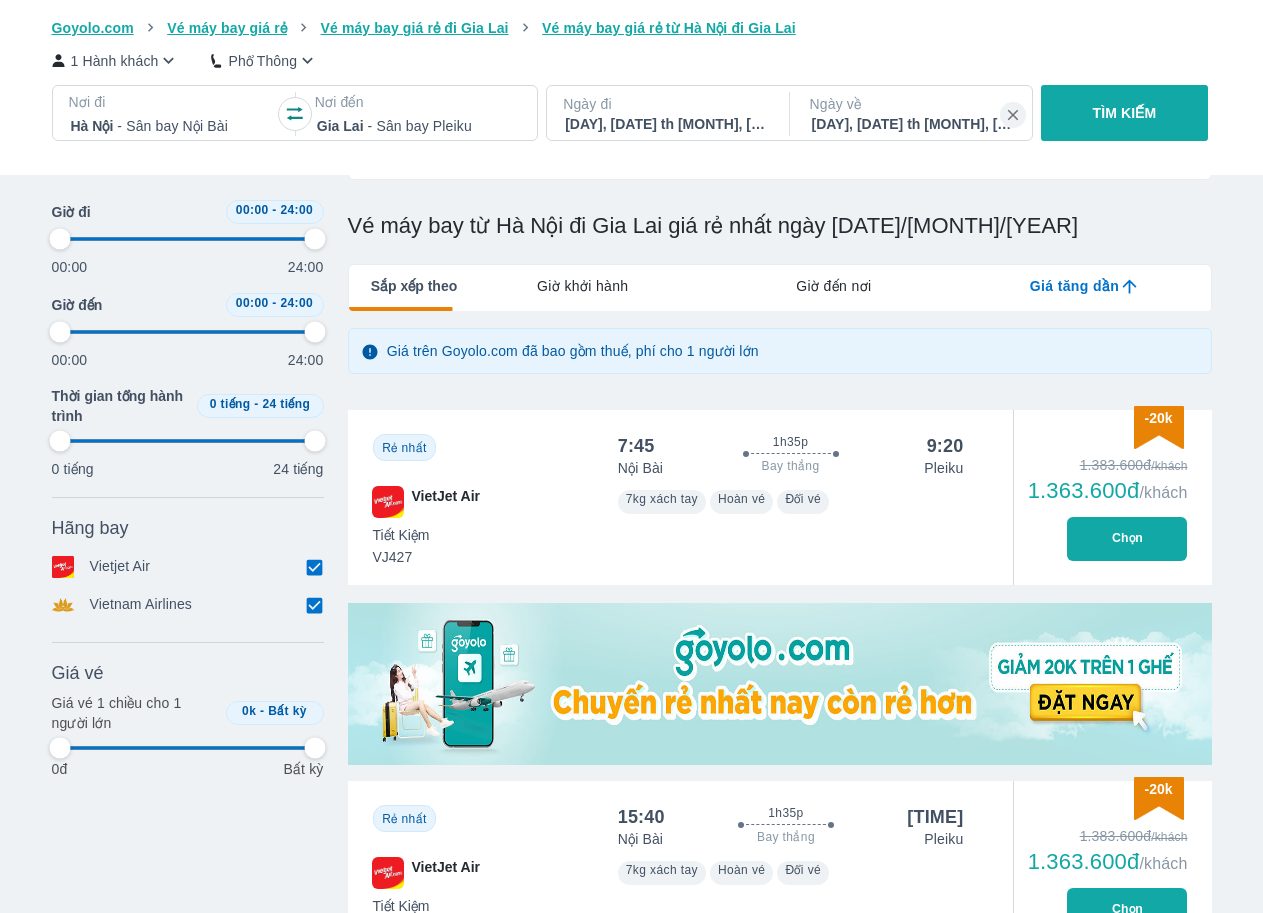 type on "97.9166666666667" 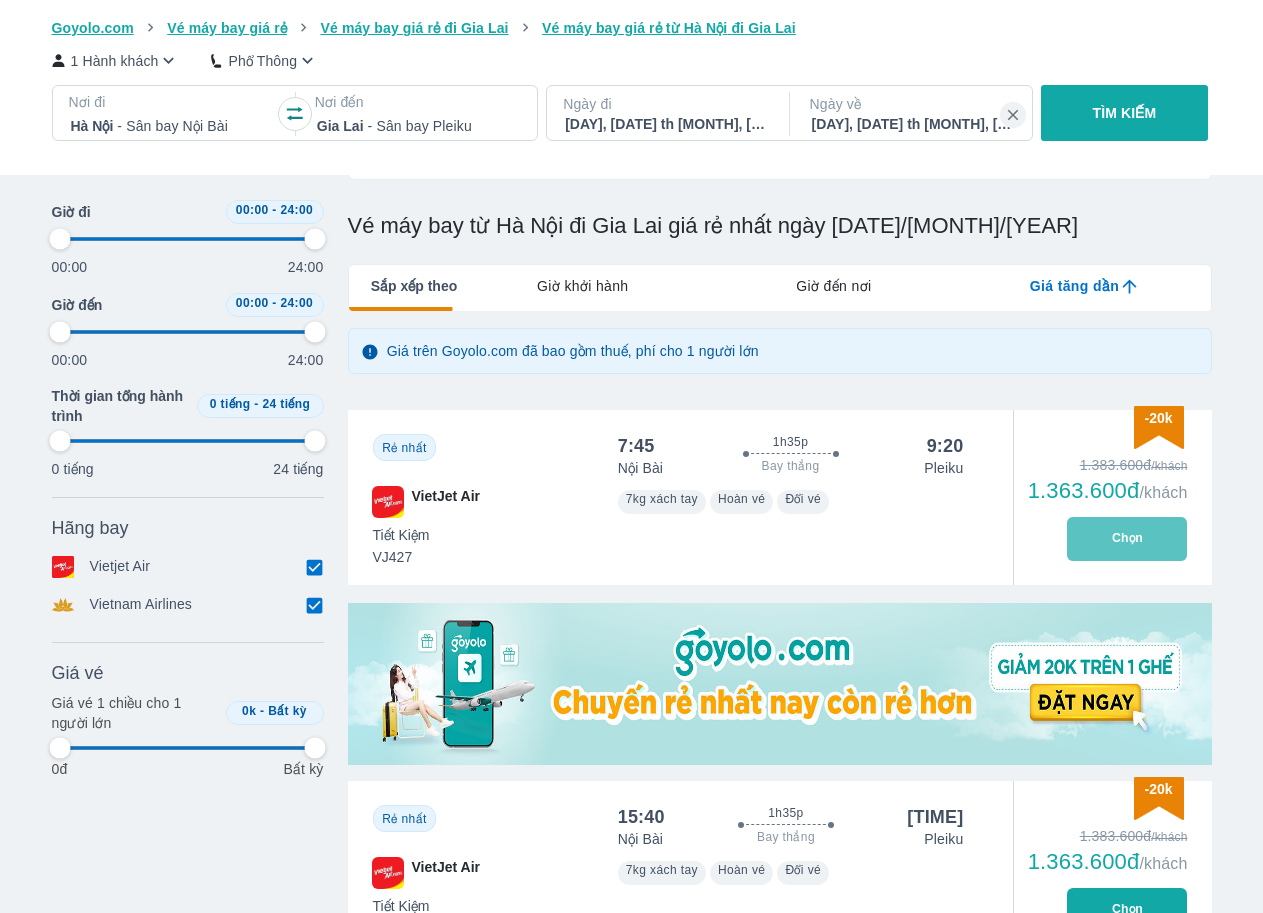 click on "Chọn" at bounding box center [1127, 539] 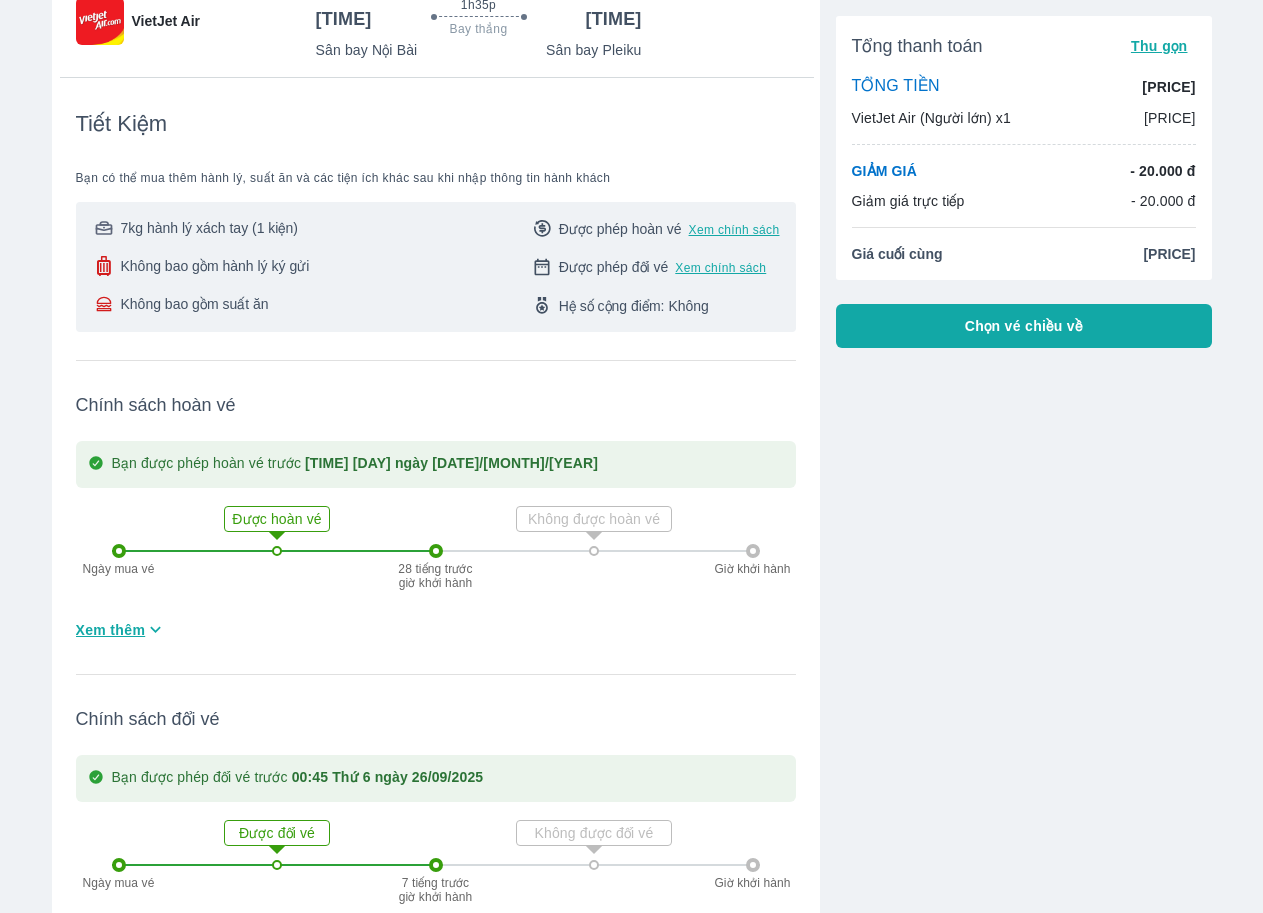 scroll, scrollTop: 0, scrollLeft: 0, axis: both 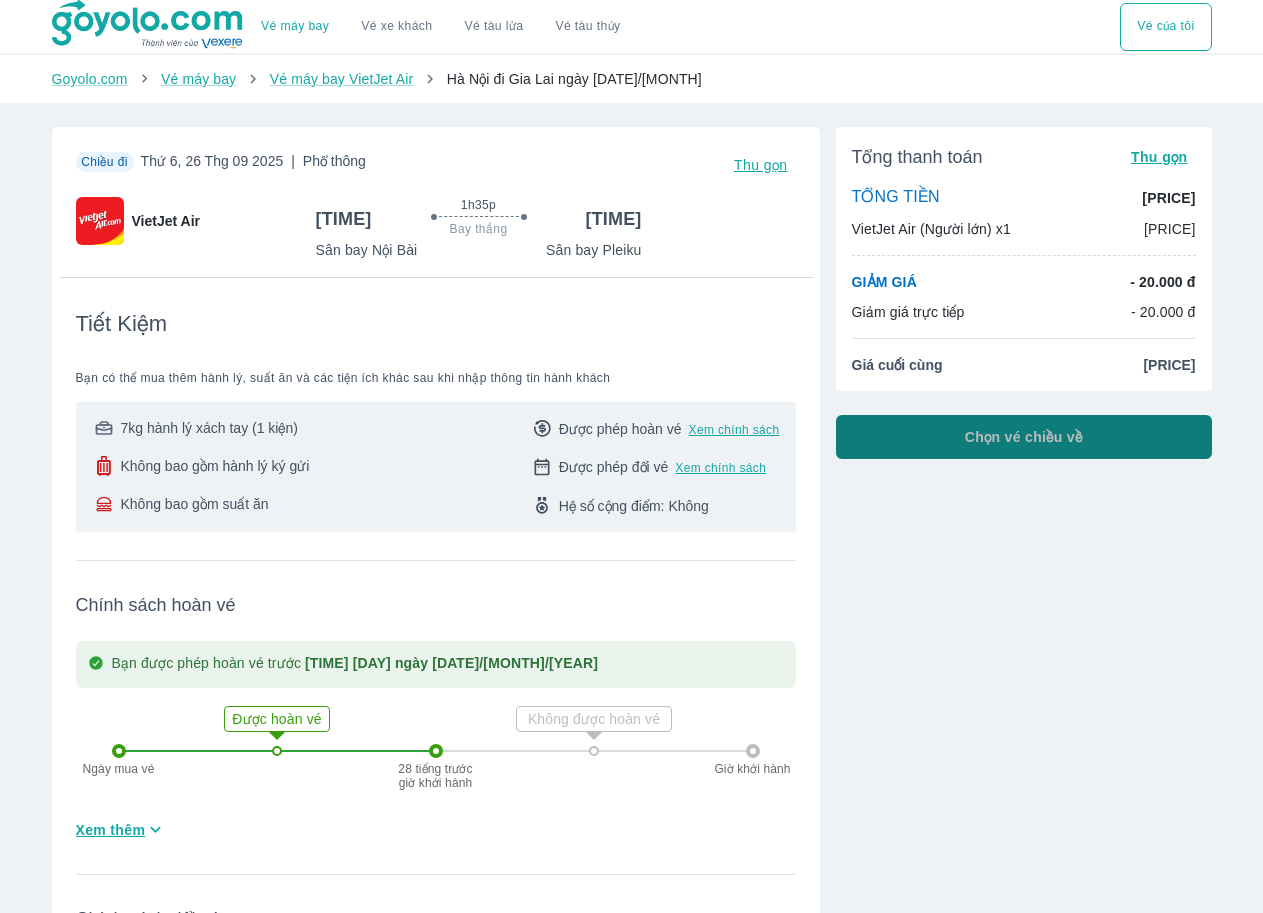 click on "Chọn vé chiều về" at bounding box center (1024, 437) 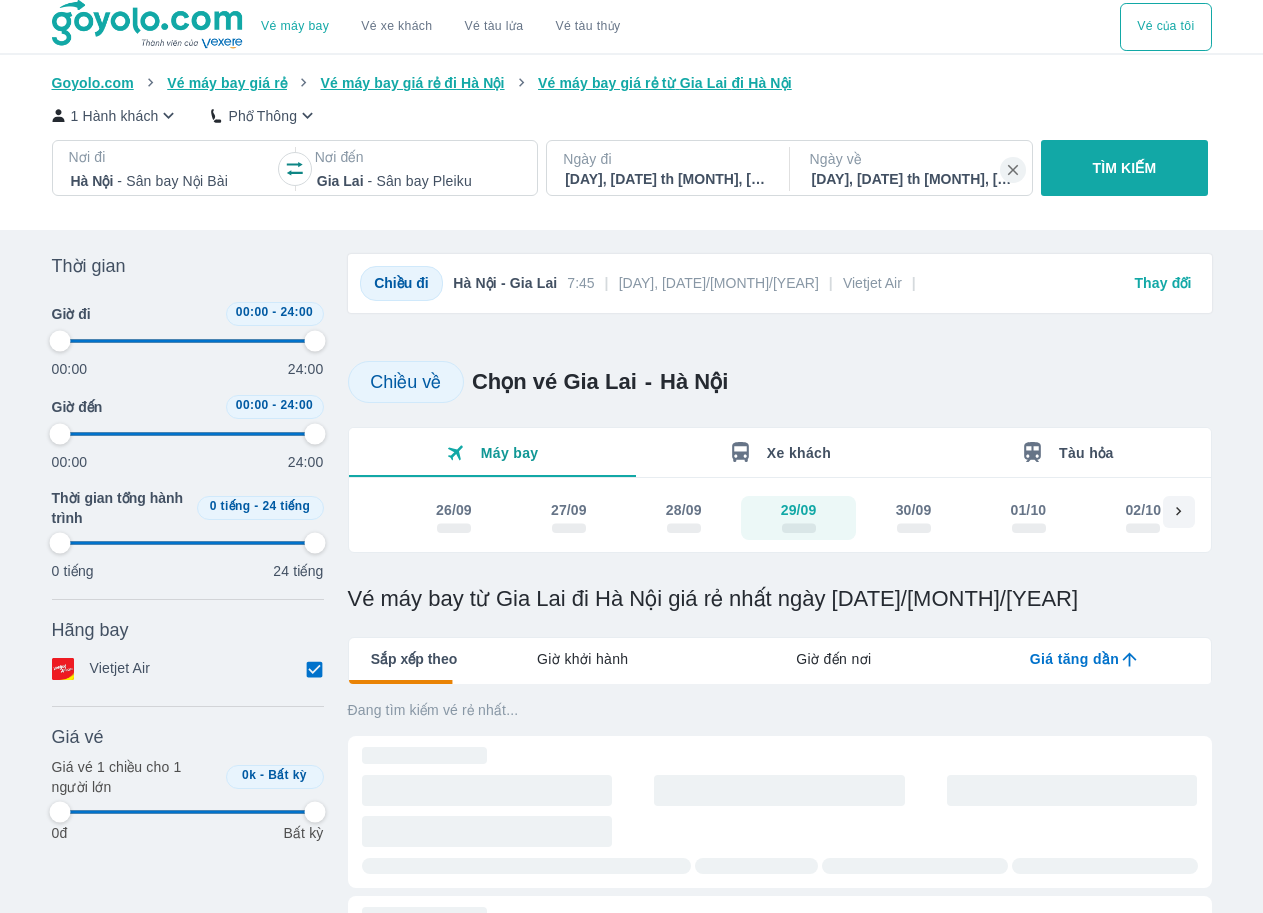 type on "97.9166666666667" 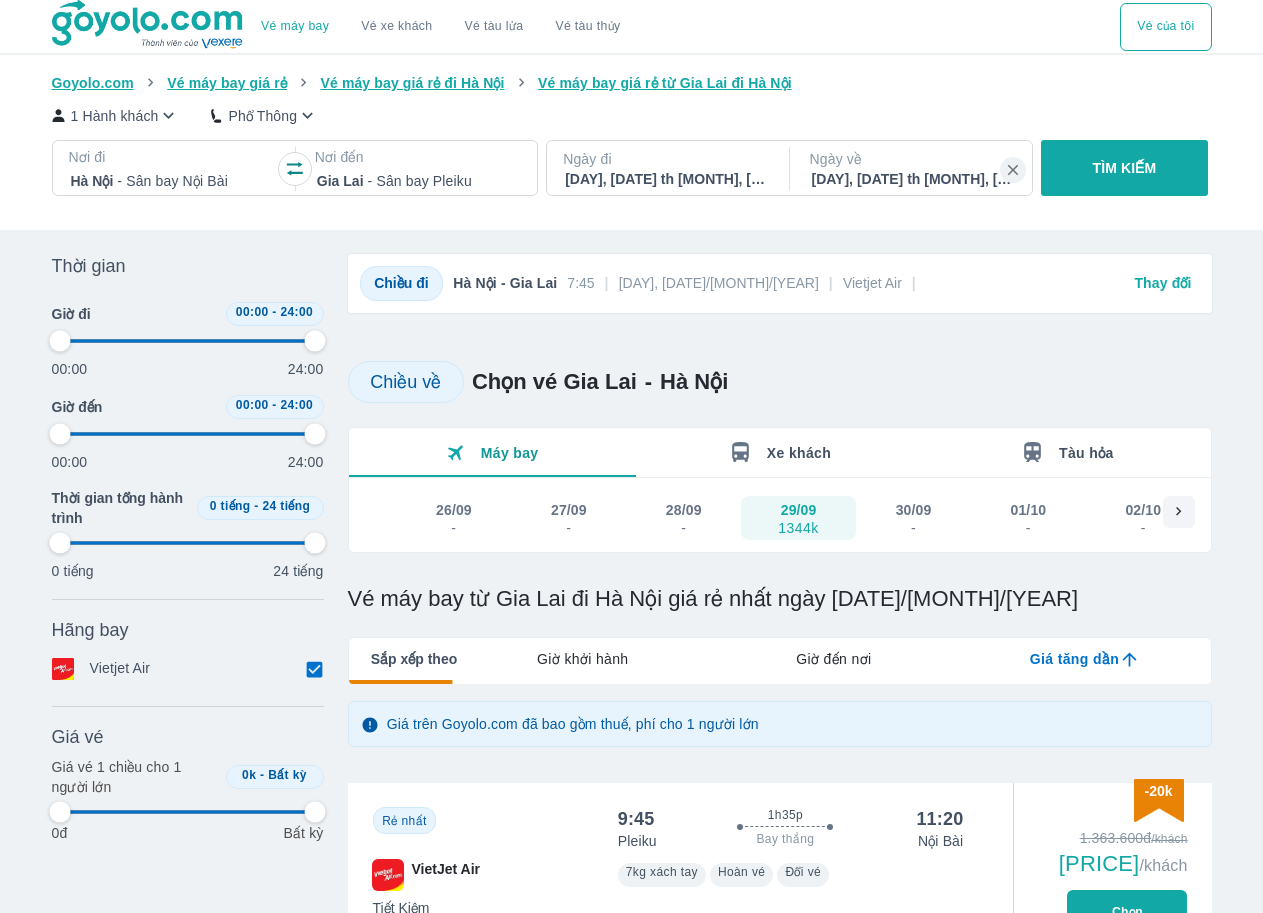 type on "97.9166666666667" 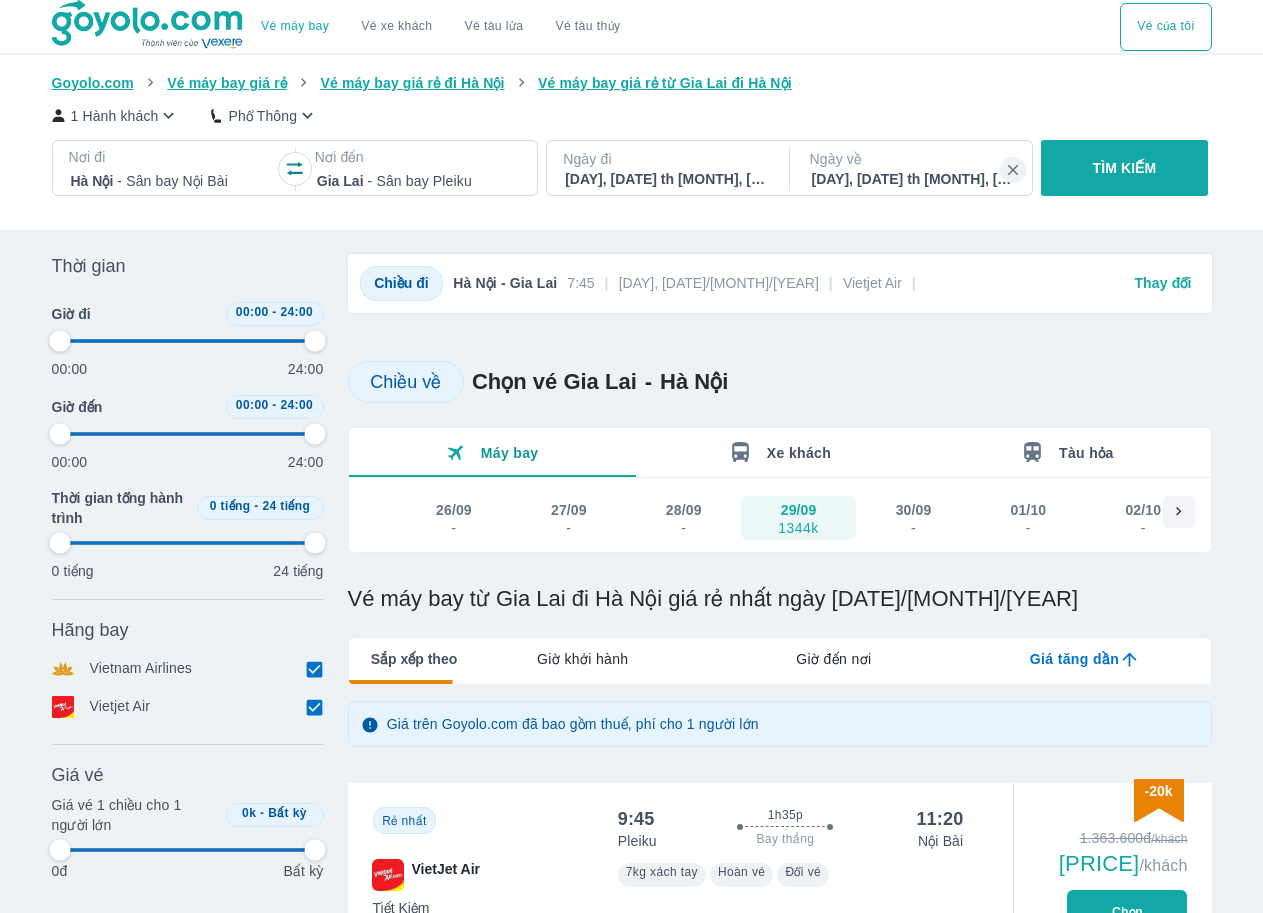 type on "97.9166666666667" 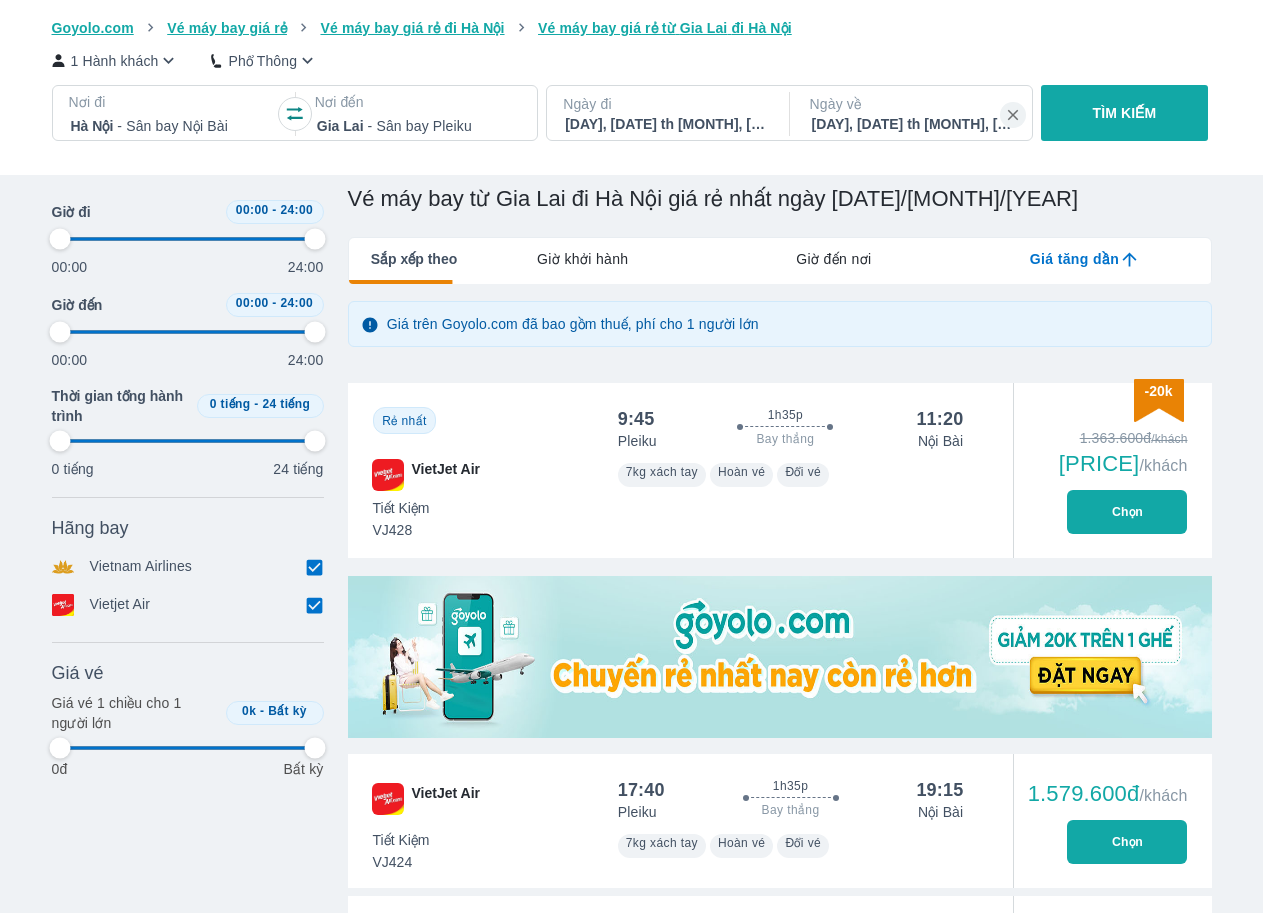 type on "97.9166666666667" 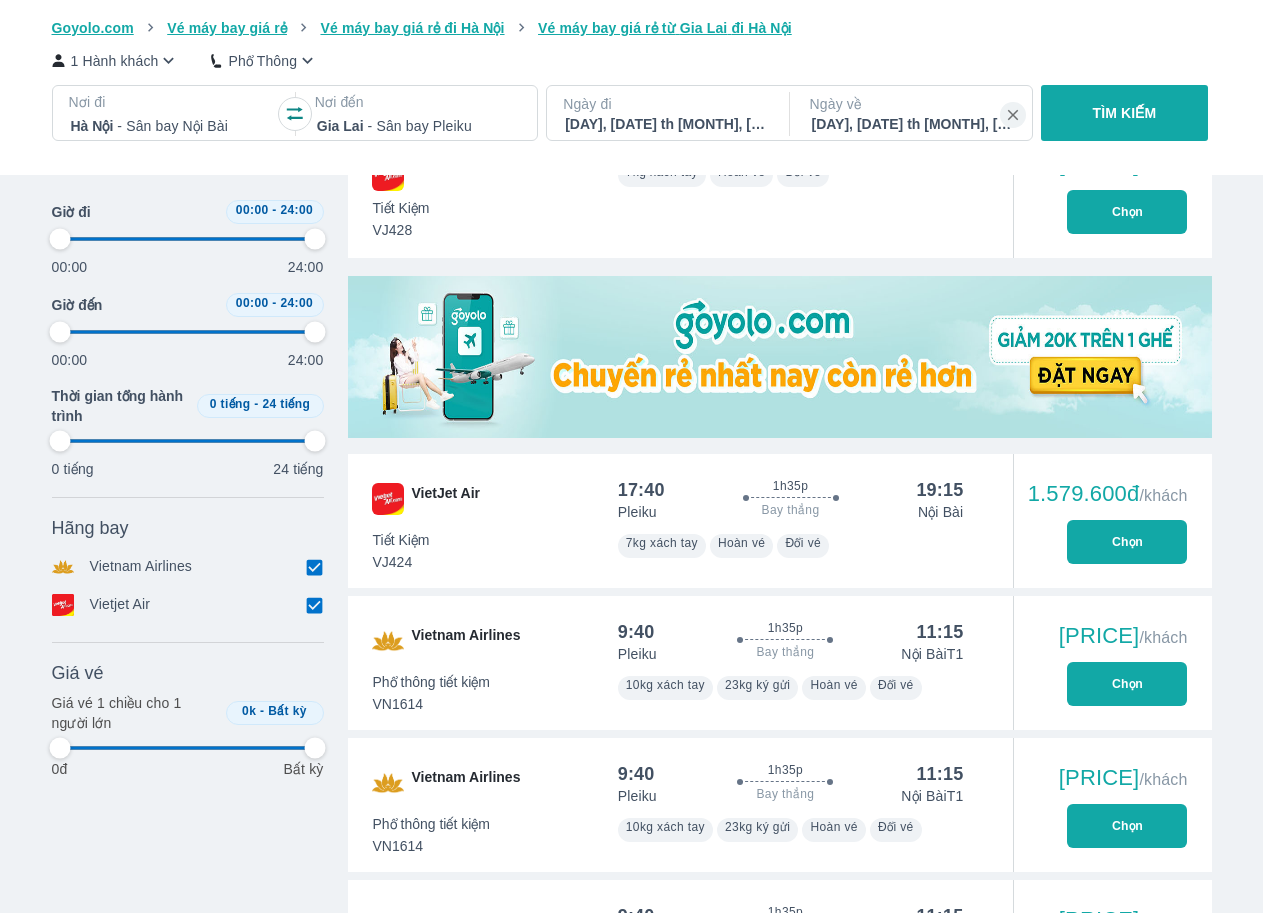 type on "97.9166666666667" 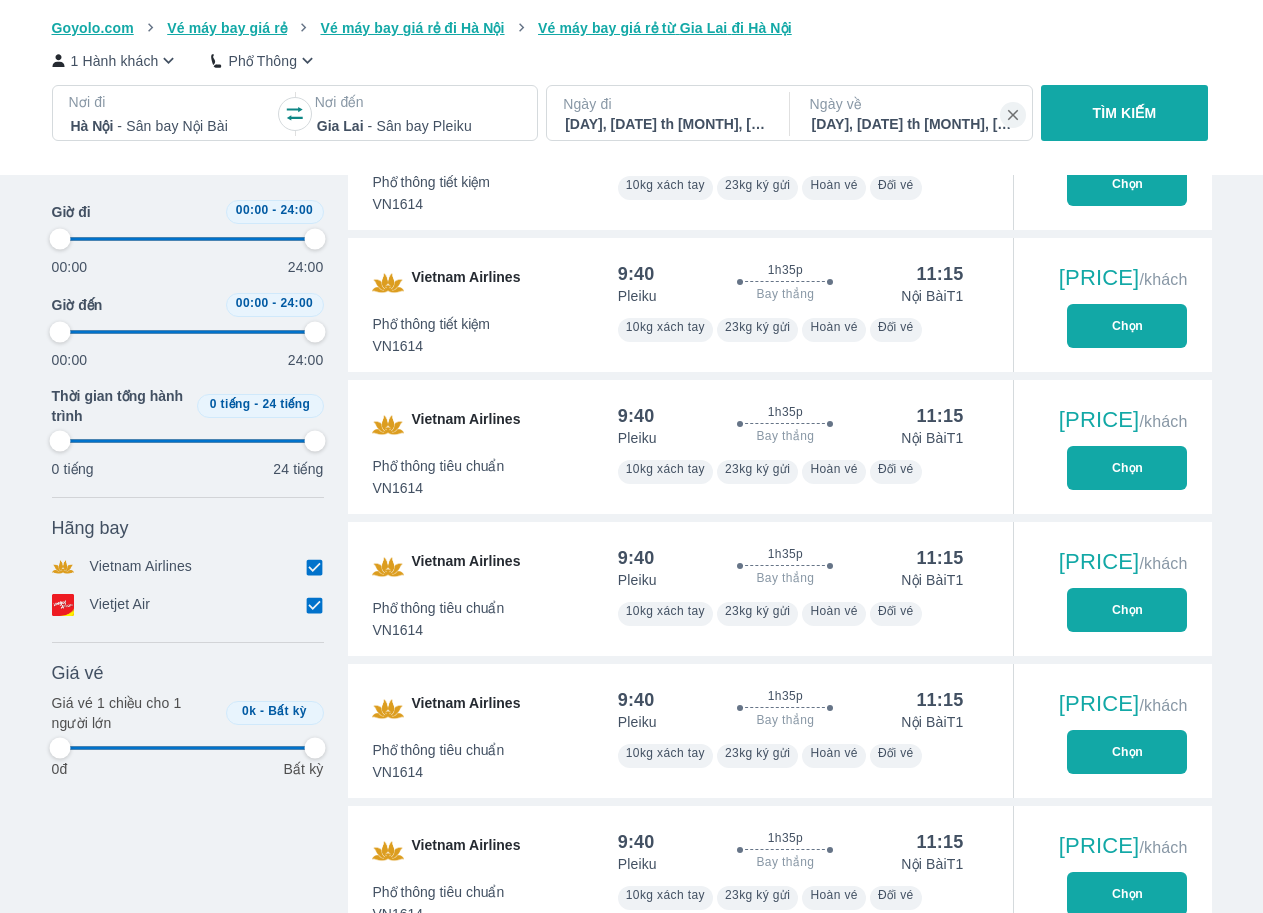 type on "97.9166666666667" 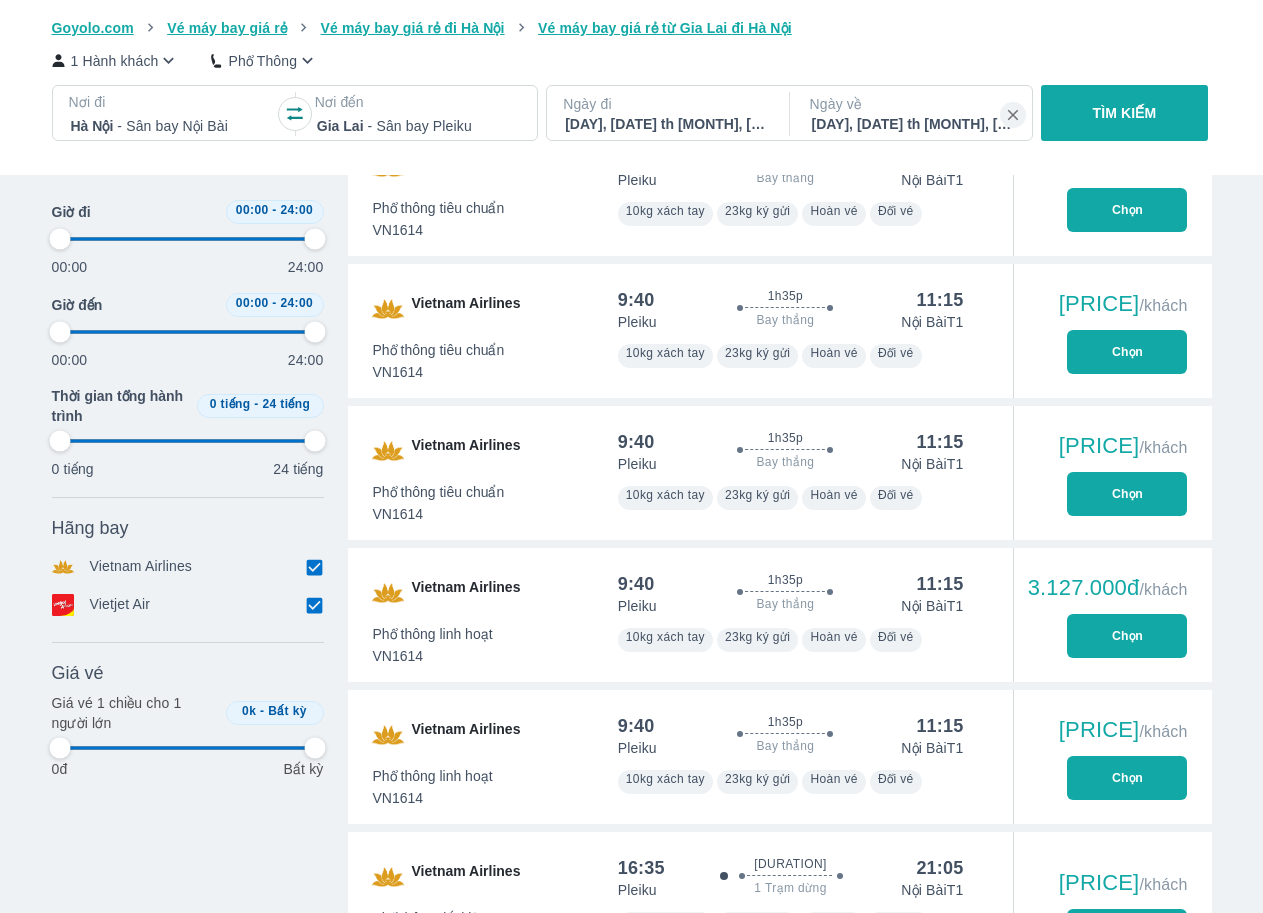type on "97.9166666666667" 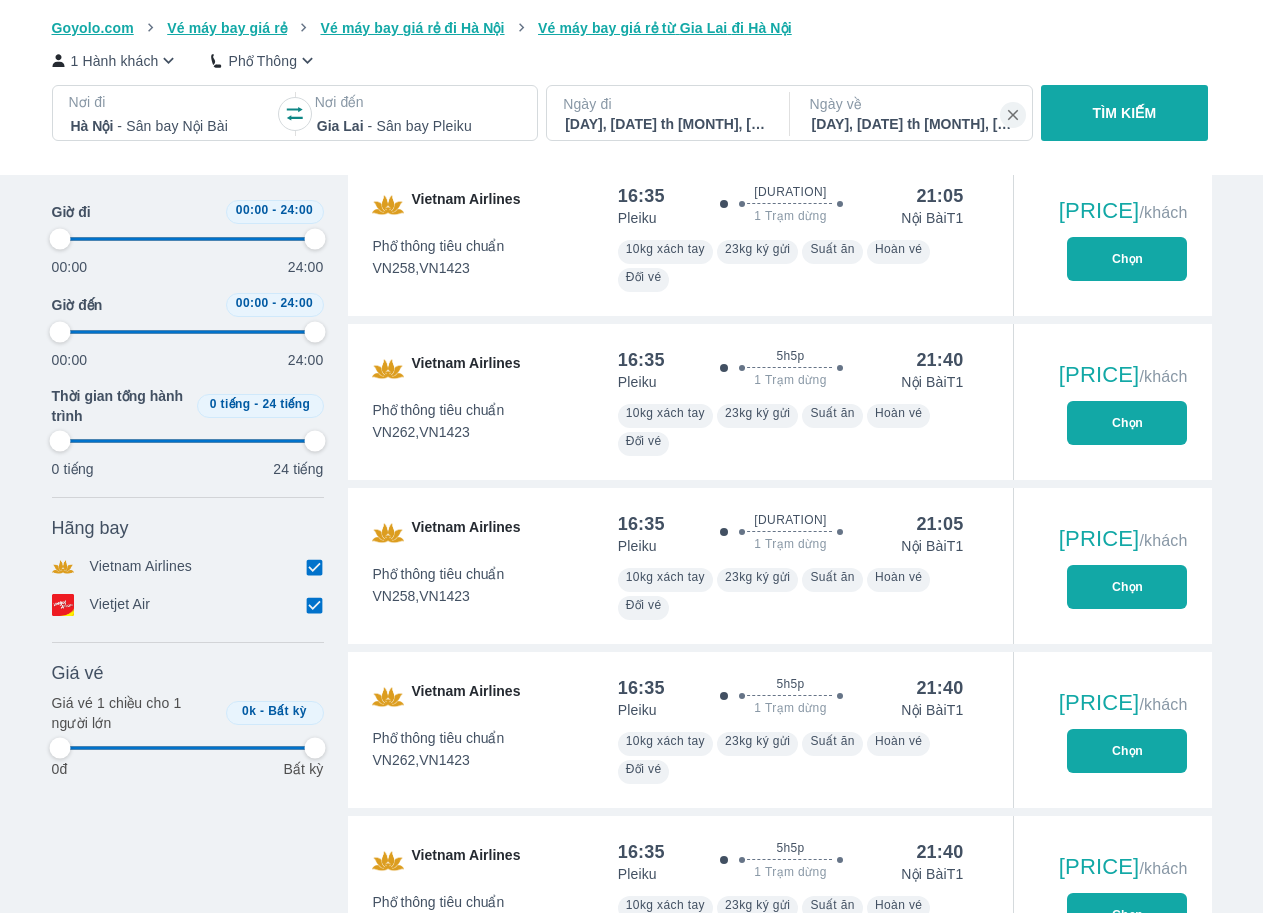 type on "97.9166666666667" 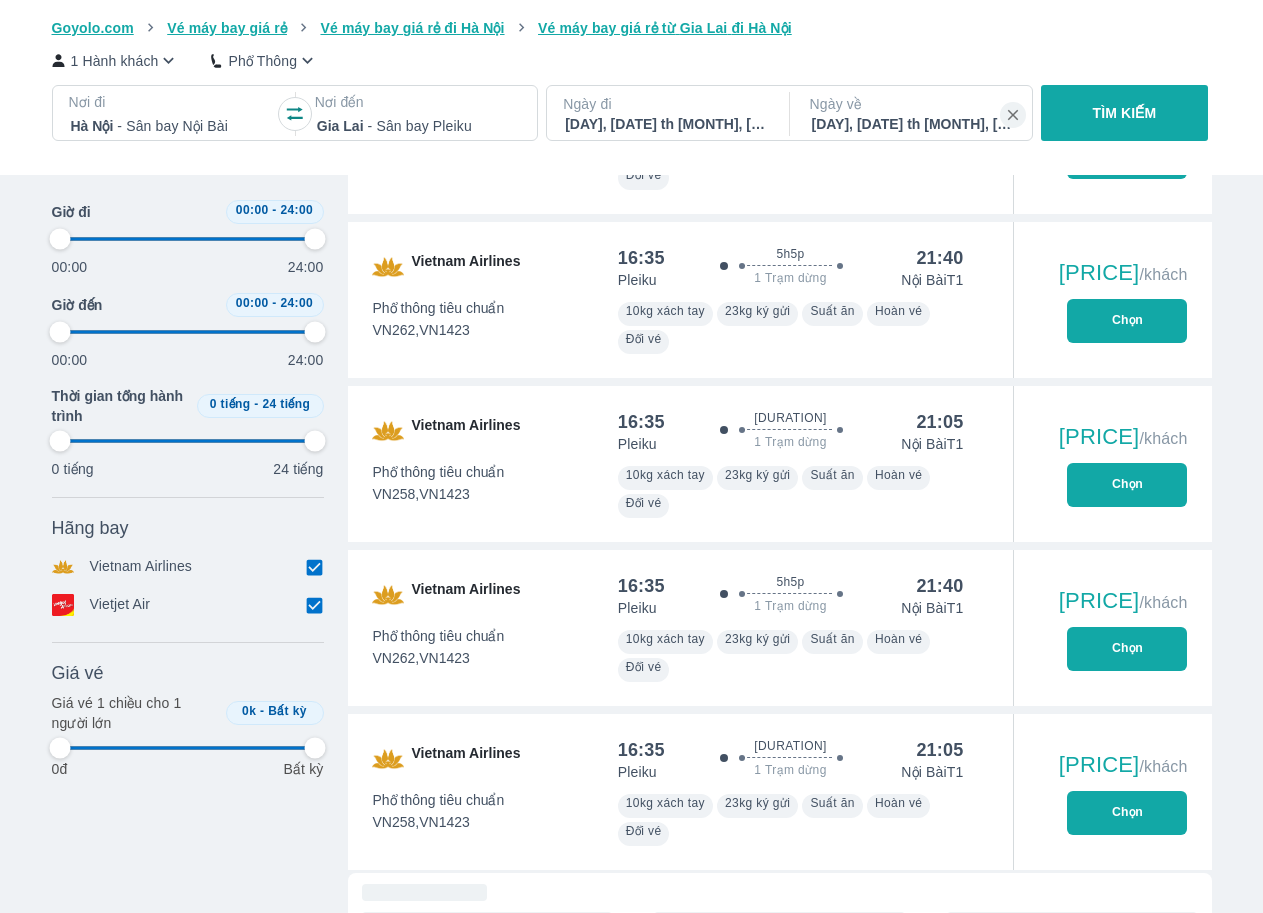 type on "97.9166666666667" 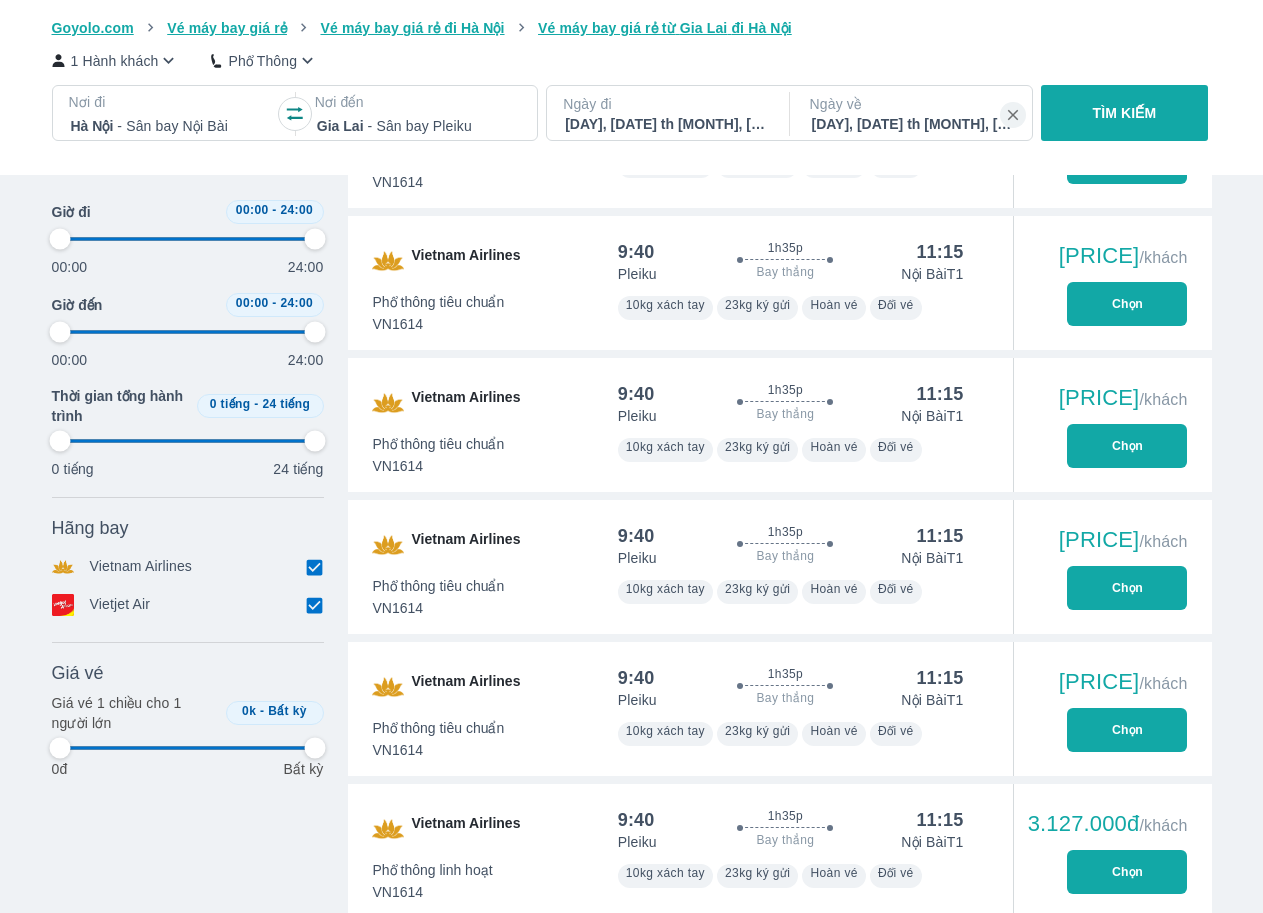 type on "97.9166666666667" 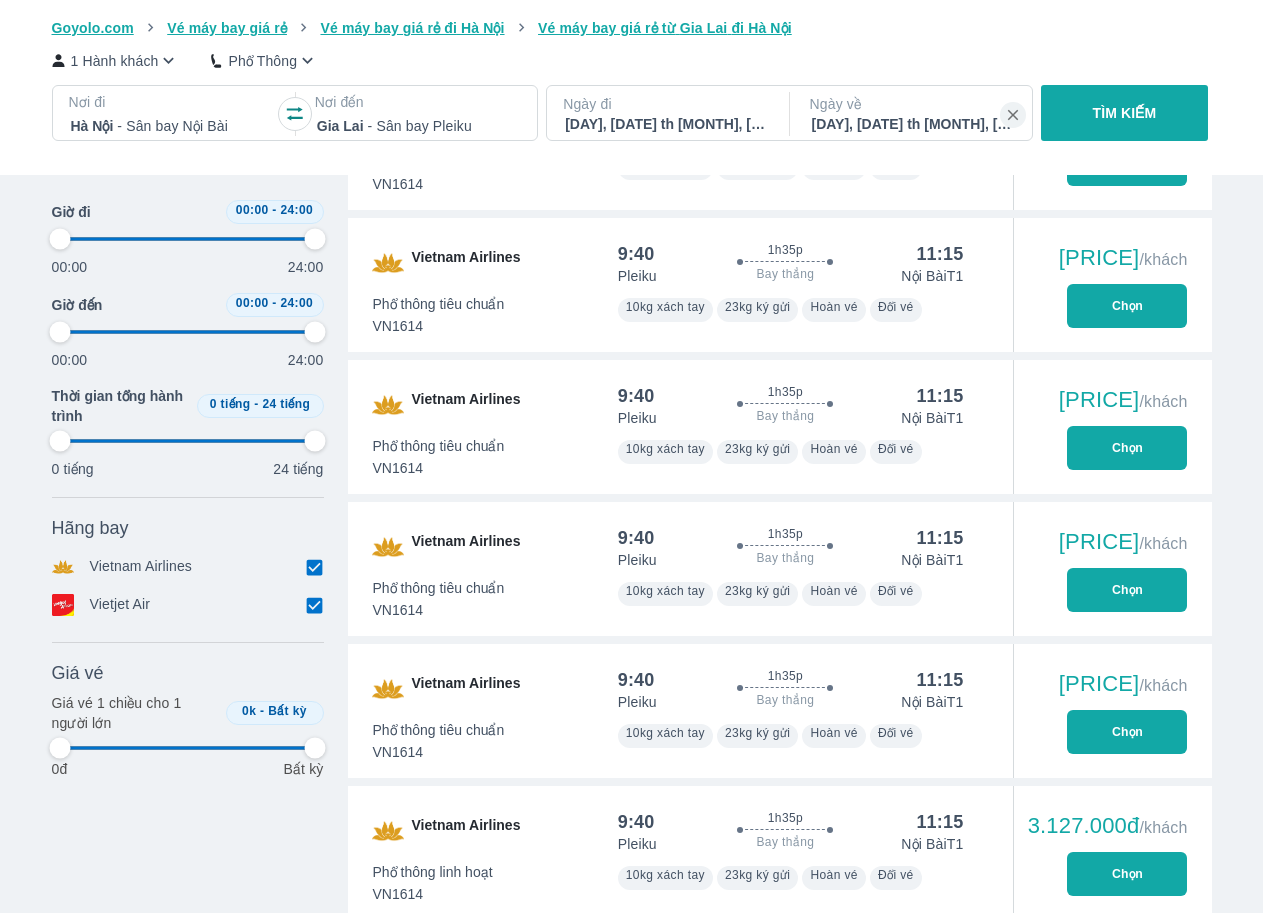 scroll, scrollTop: 762, scrollLeft: 0, axis: vertical 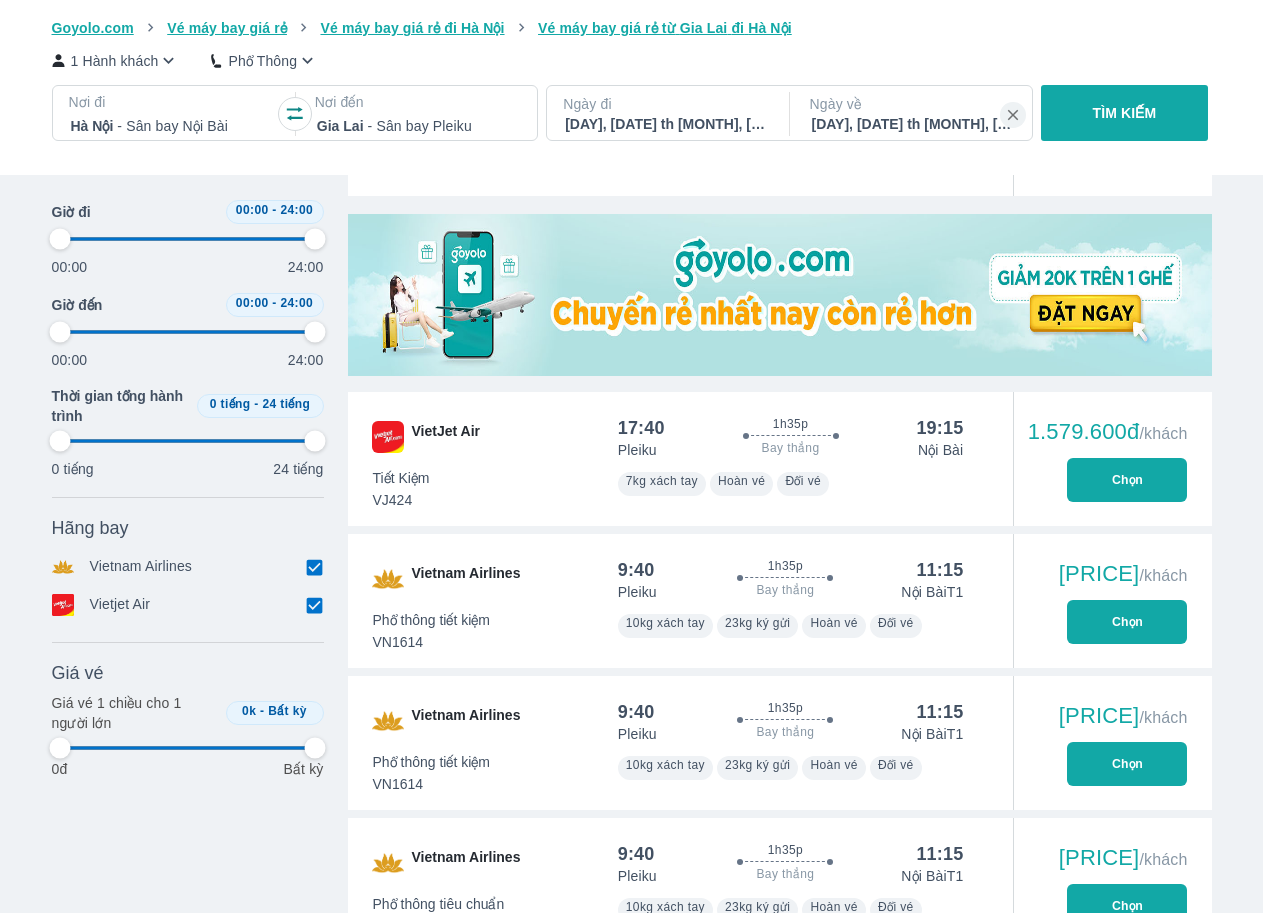 type on "97.9166666666667" 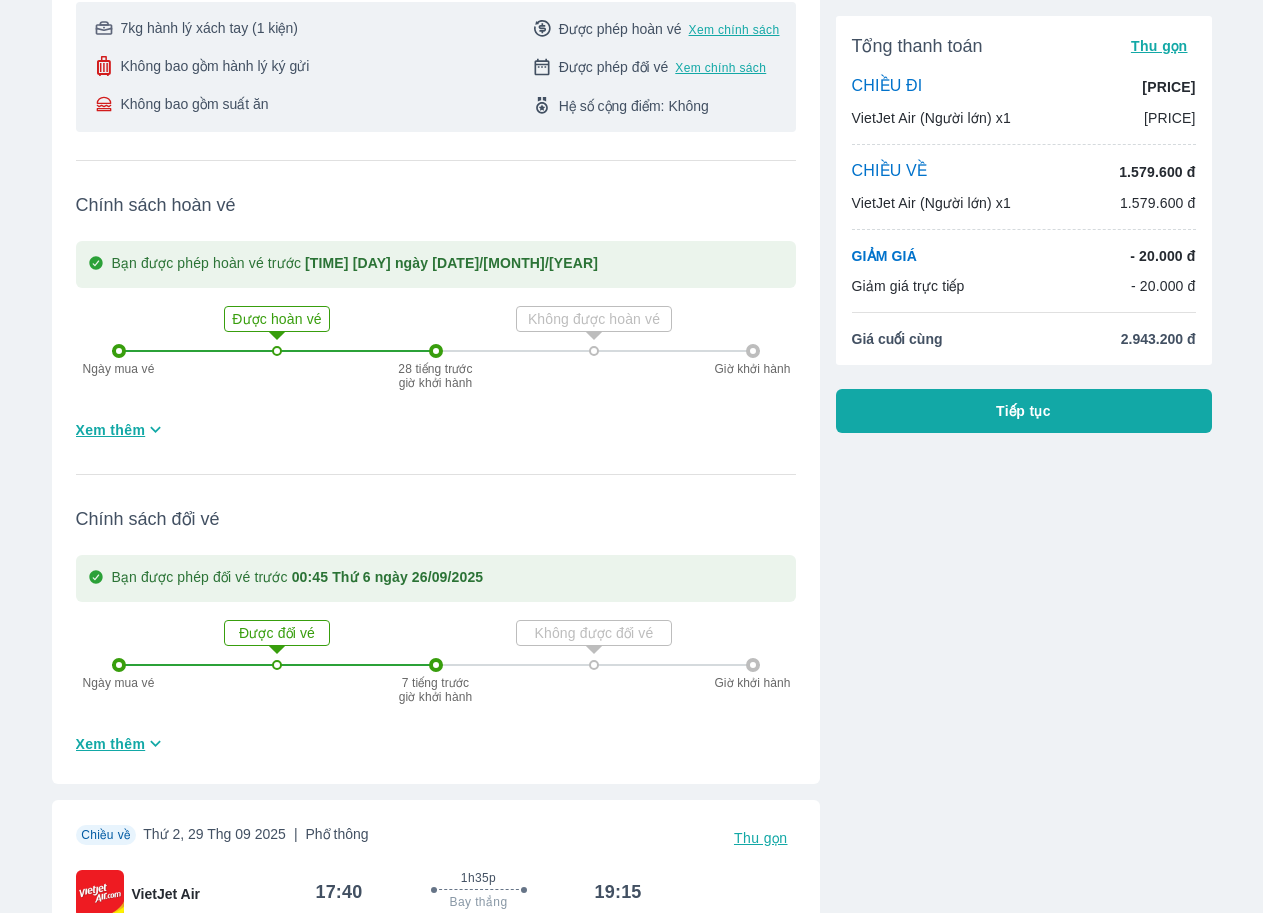 scroll, scrollTop: 500, scrollLeft: 0, axis: vertical 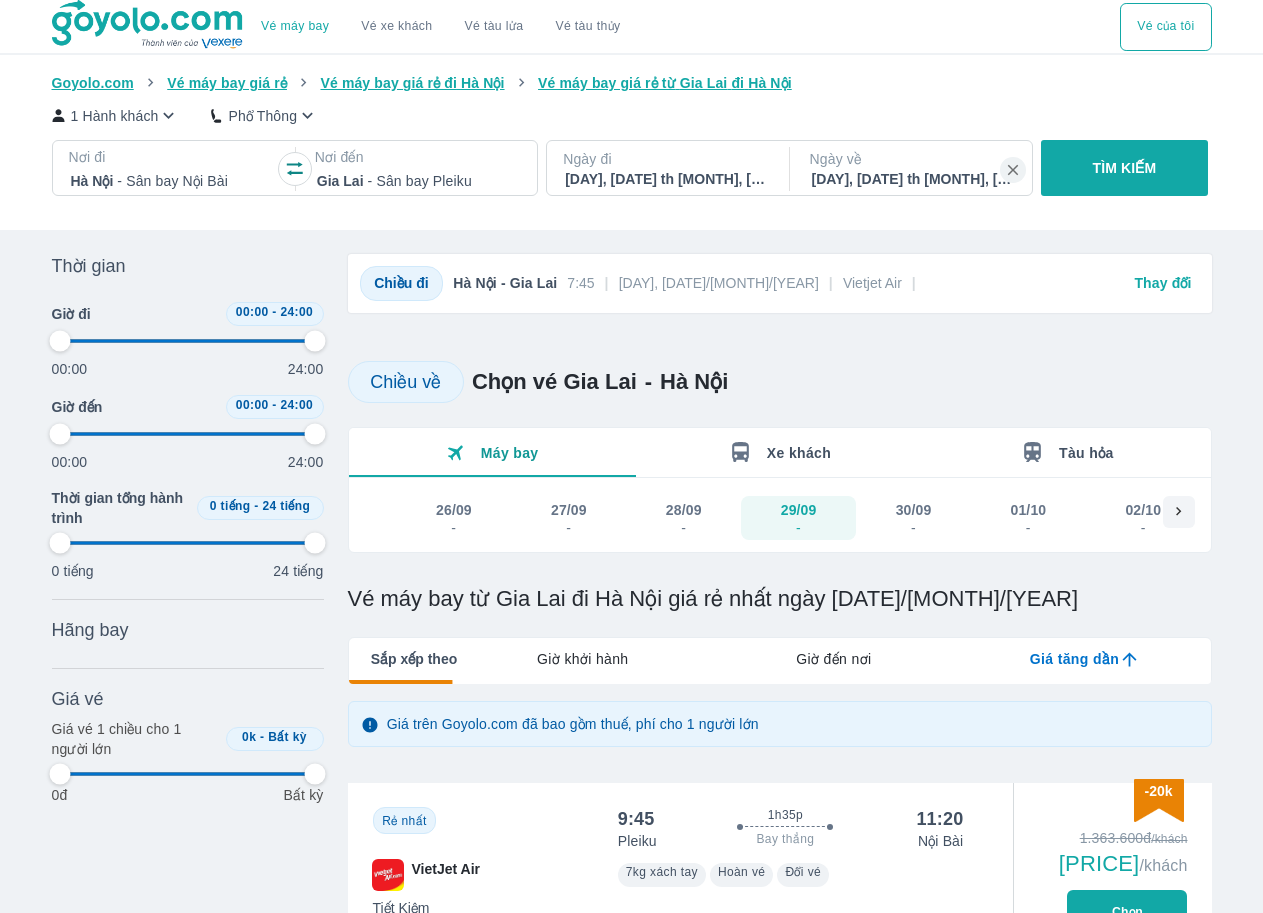 type on "97.9166666666667" 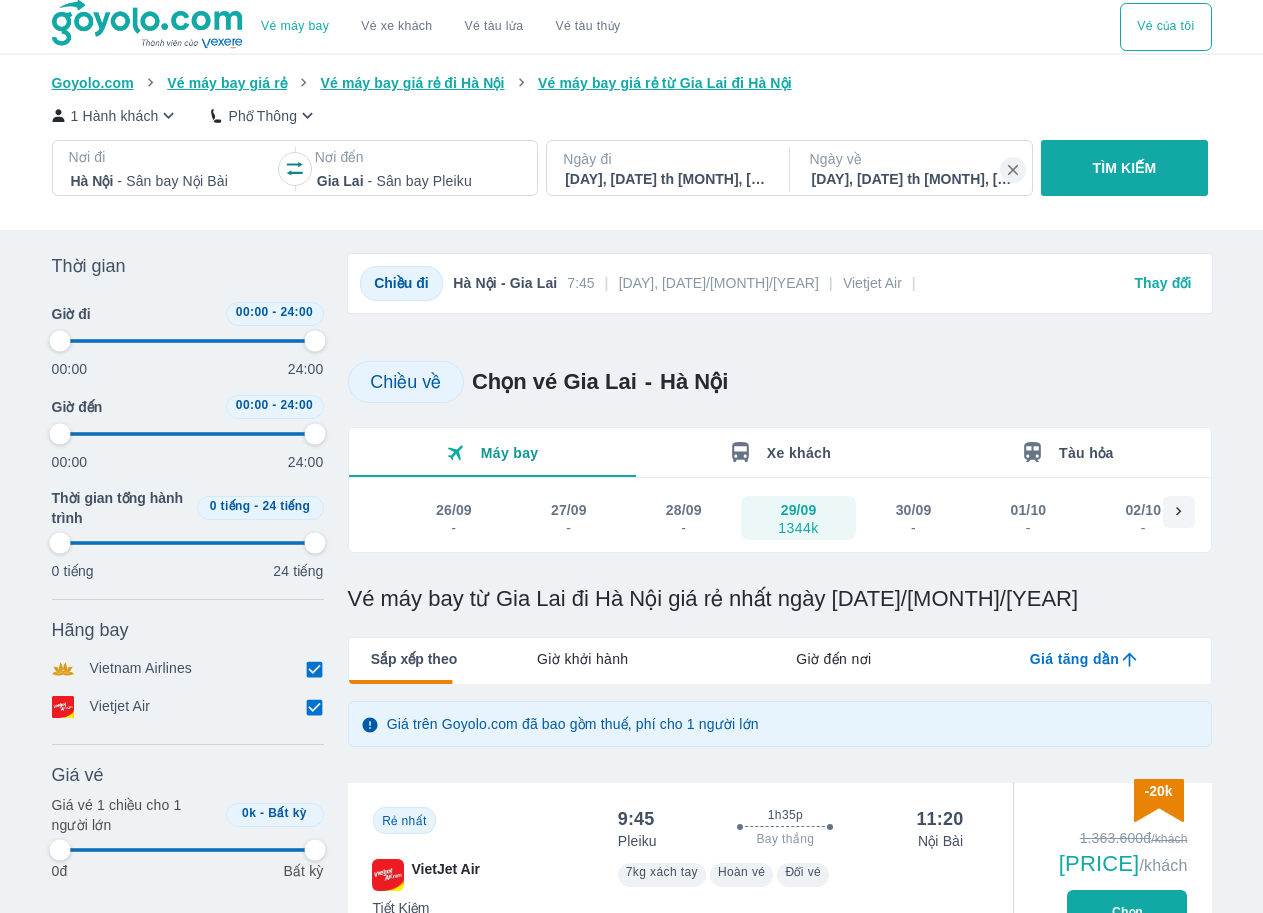 scroll, scrollTop: 1156, scrollLeft: 0, axis: vertical 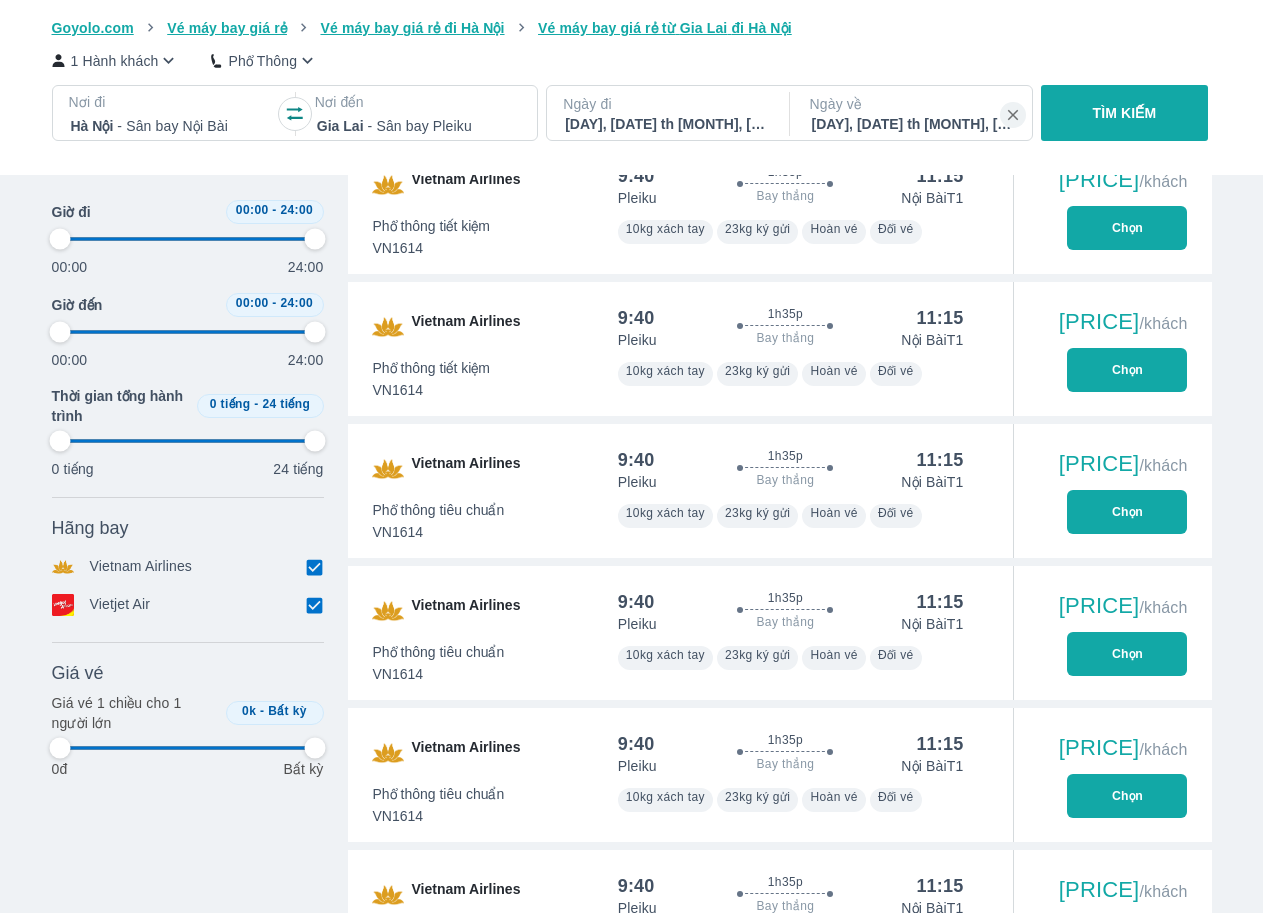 type on "97.9166666666667" 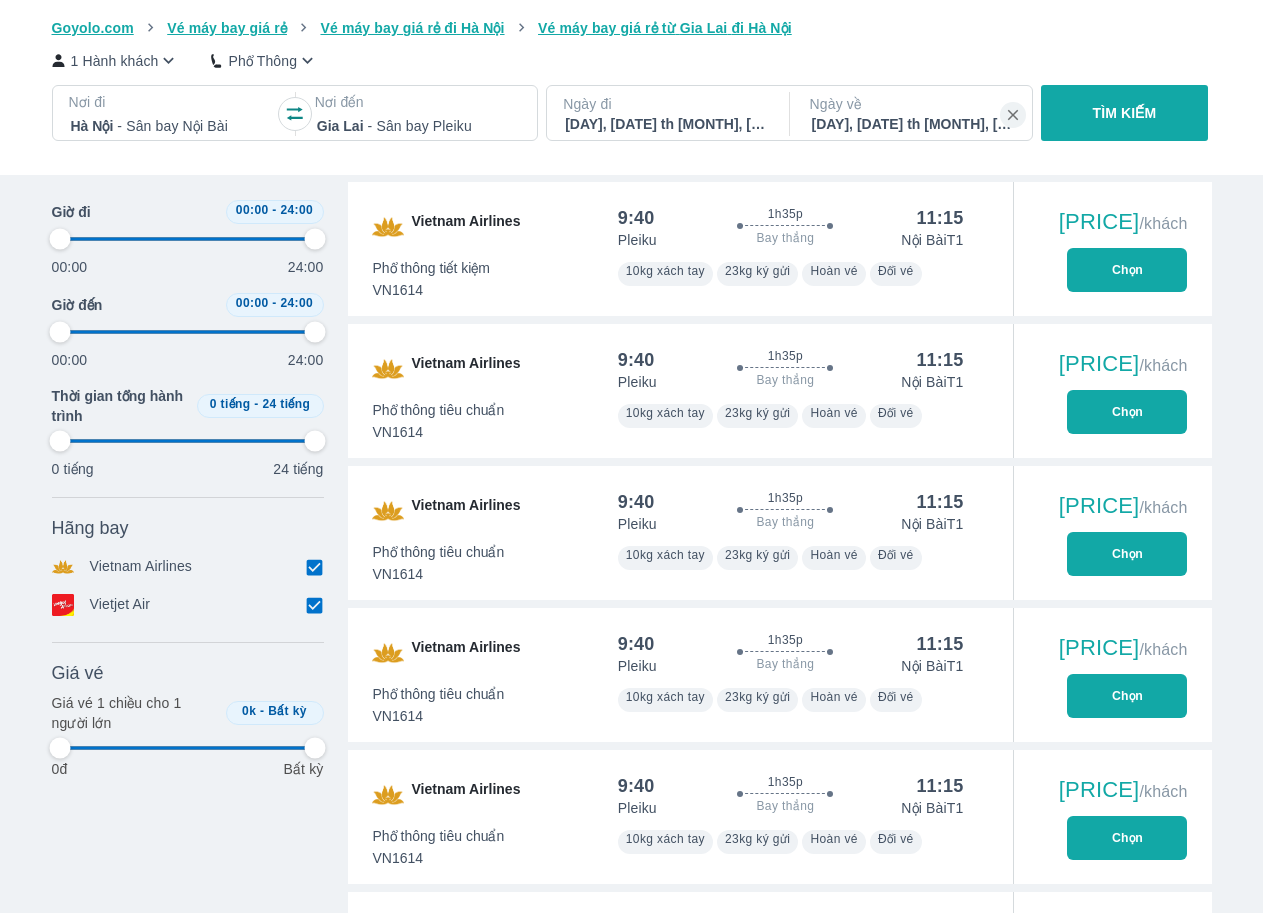 type on "97.9166666666667" 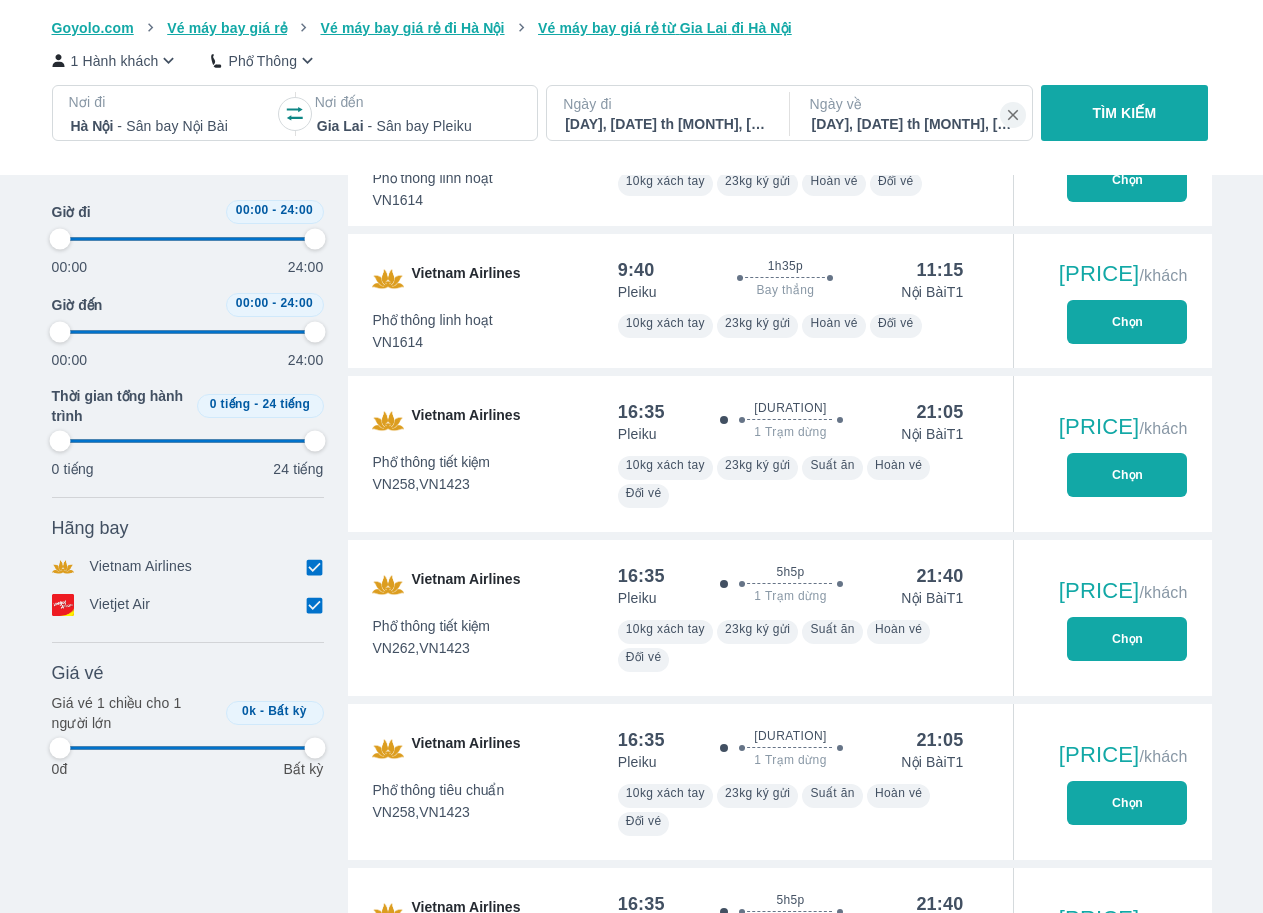 type on "97.9166666666667" 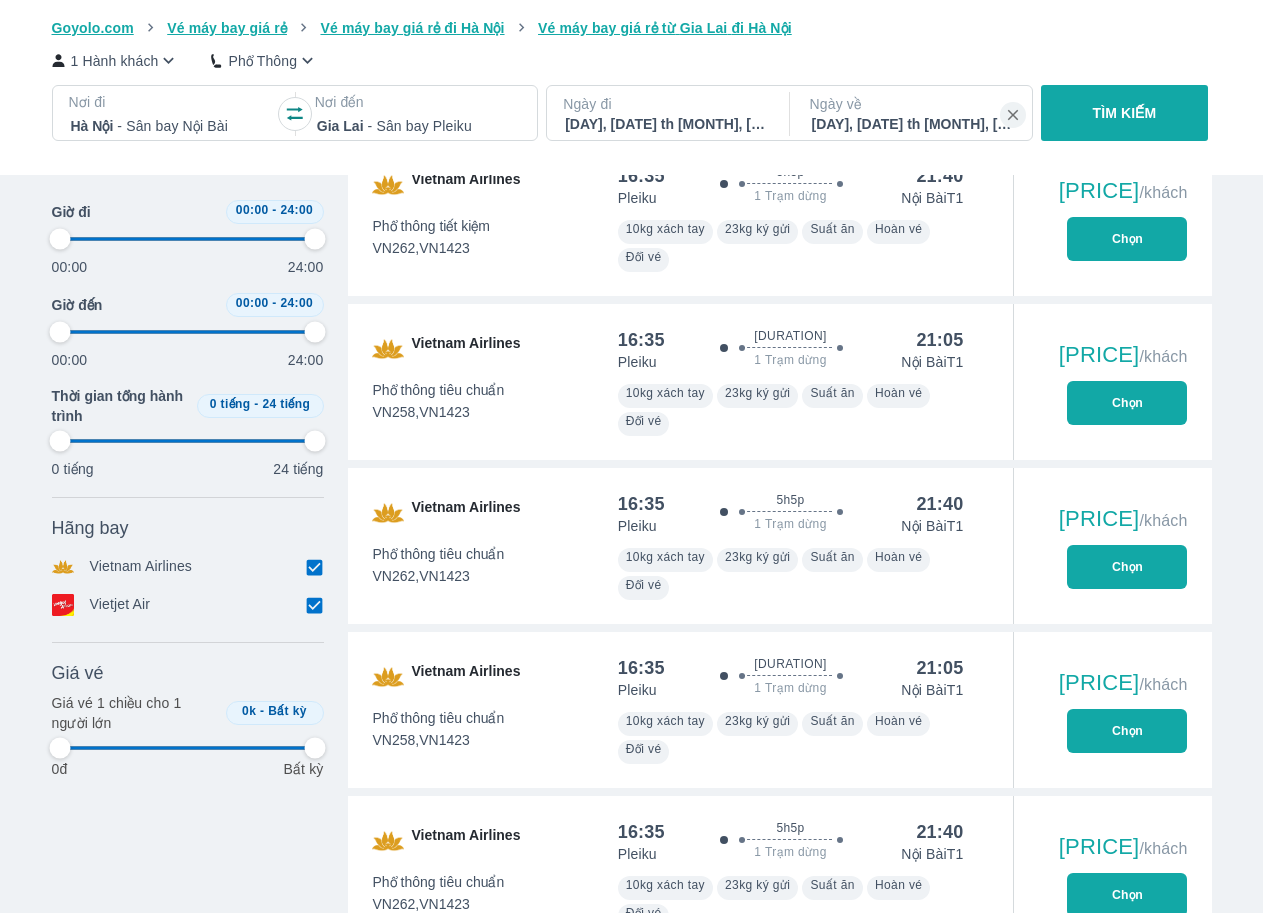 scroll, scrollTop: 2556, scrollLeft: 0, axis: vertical 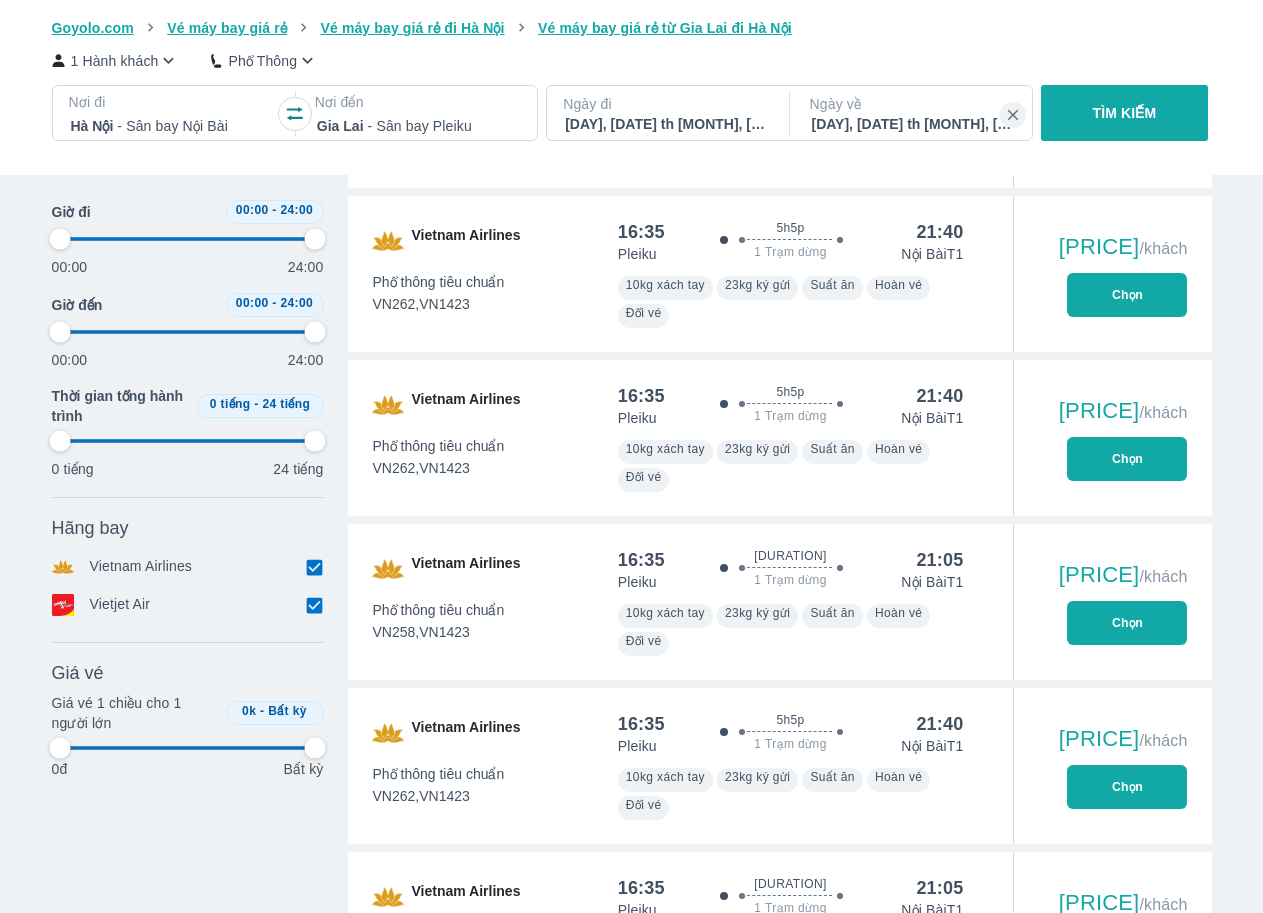 type on "97.9166666666667" 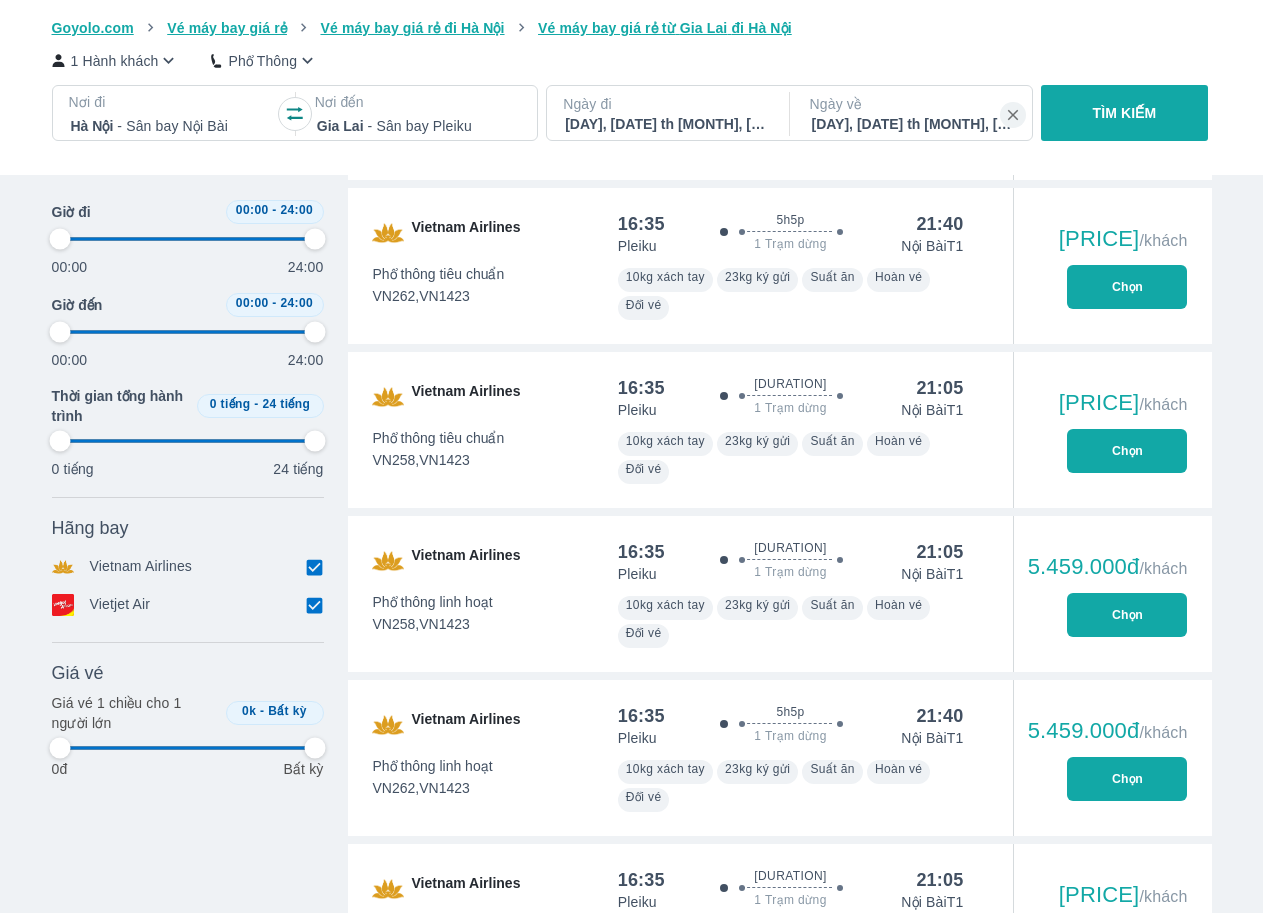 type on "97.9166666666667" 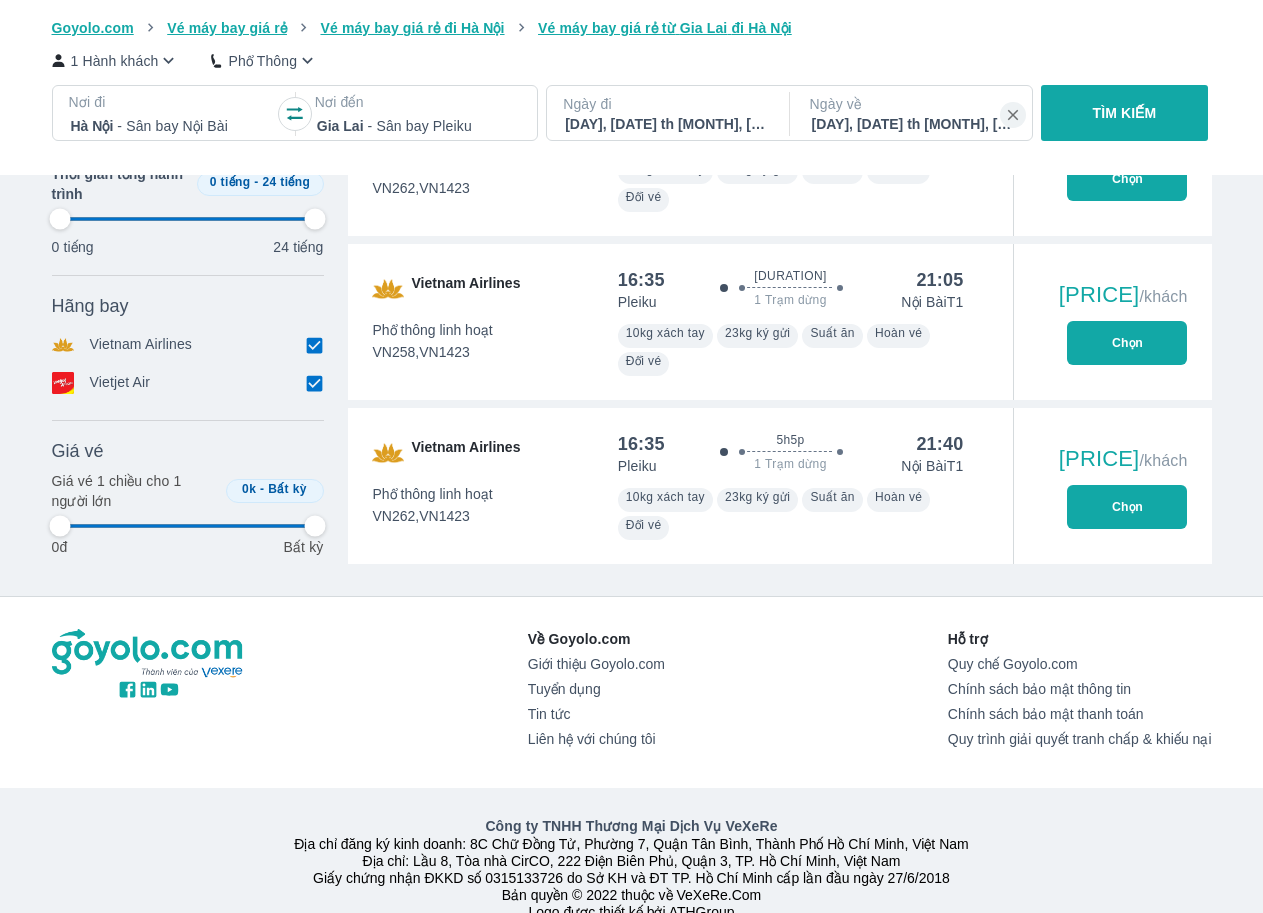 type on "97.9166666666667" 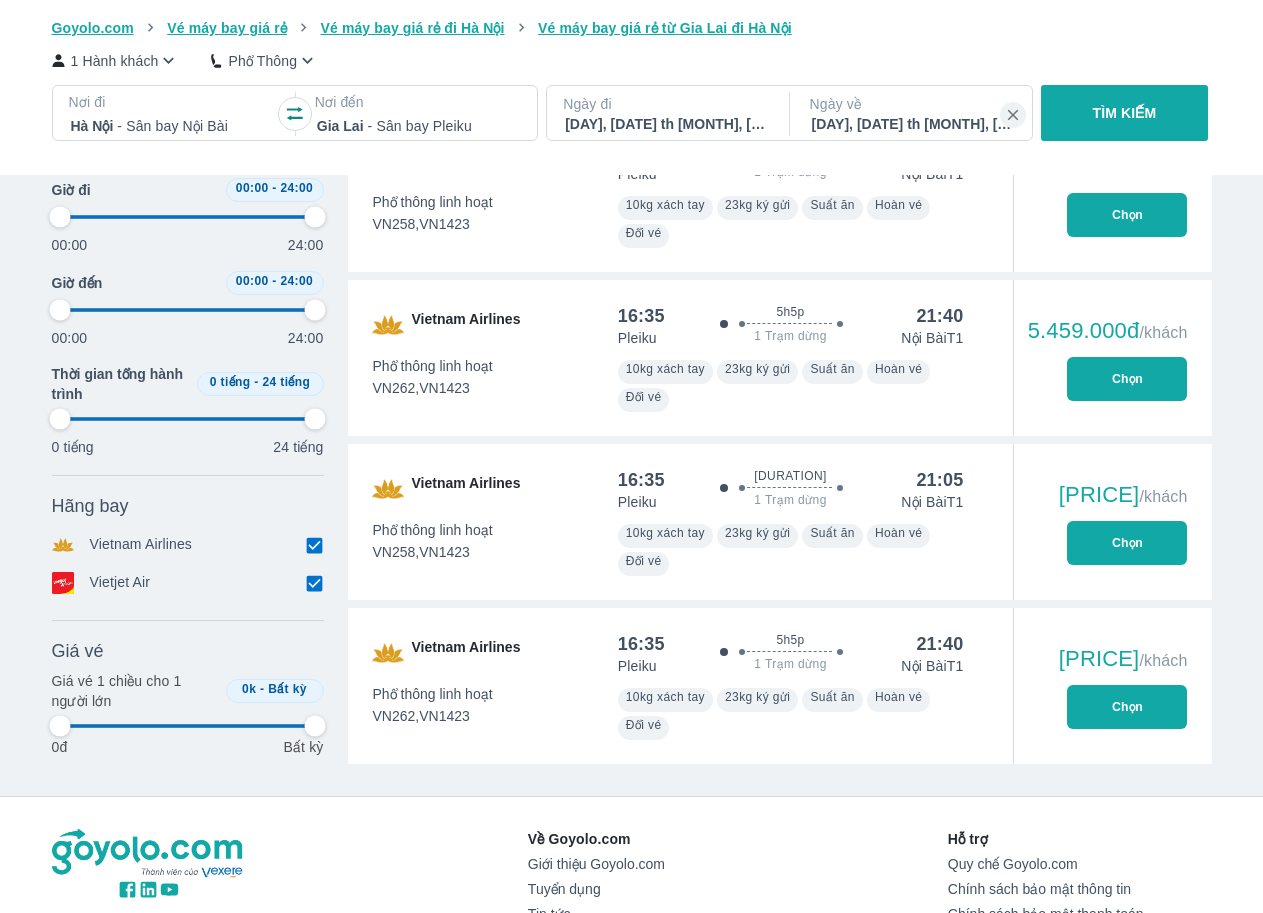 scroll, scrollTop: 4212, scrollLeft: 0, axis: vertical 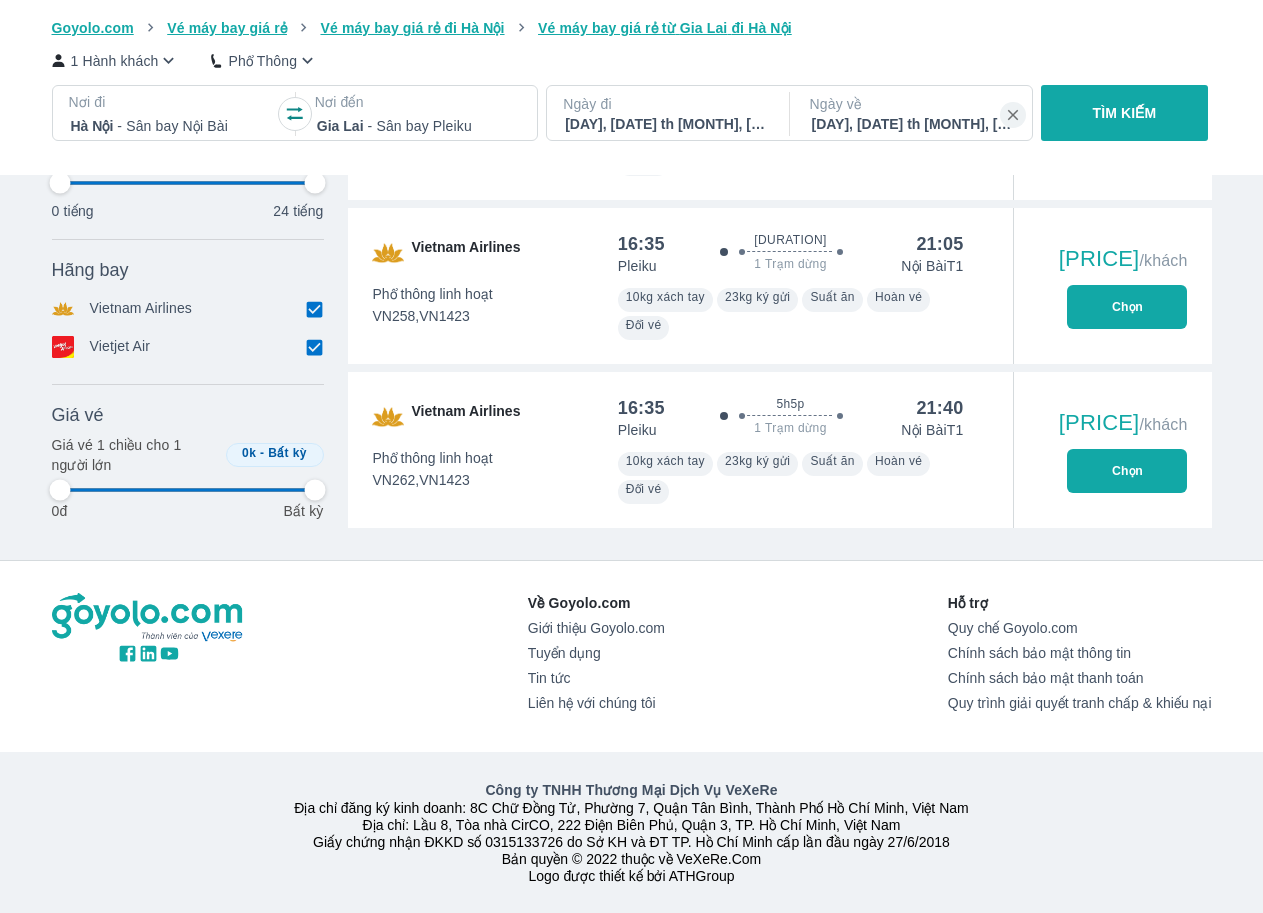 click on "Chọn" at bounding box center [1127, 471] 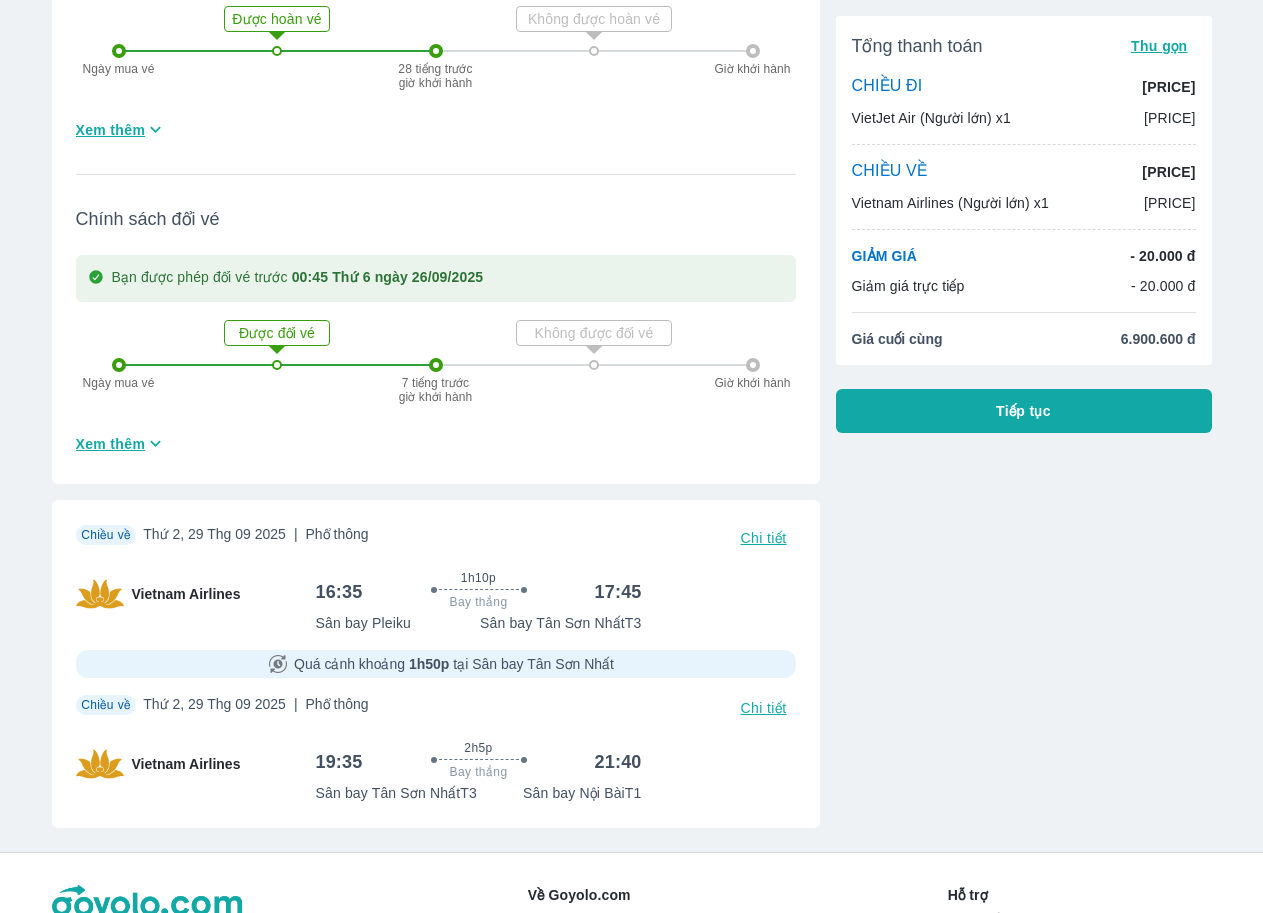 scroll, scrollTop: 800, scrollLeft: 0, axis: vertical 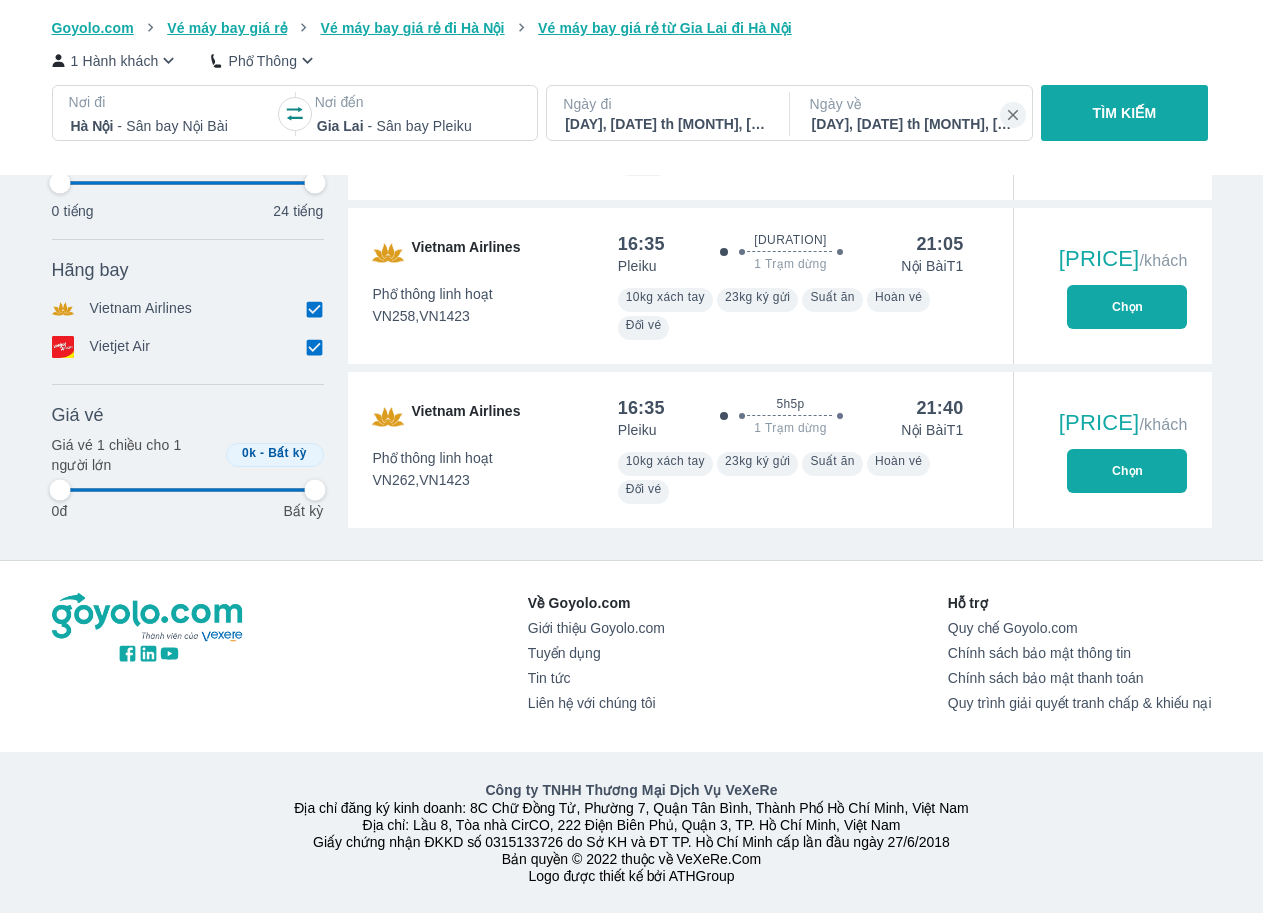 click on "Chọn" at bounding box center [1127, 471] 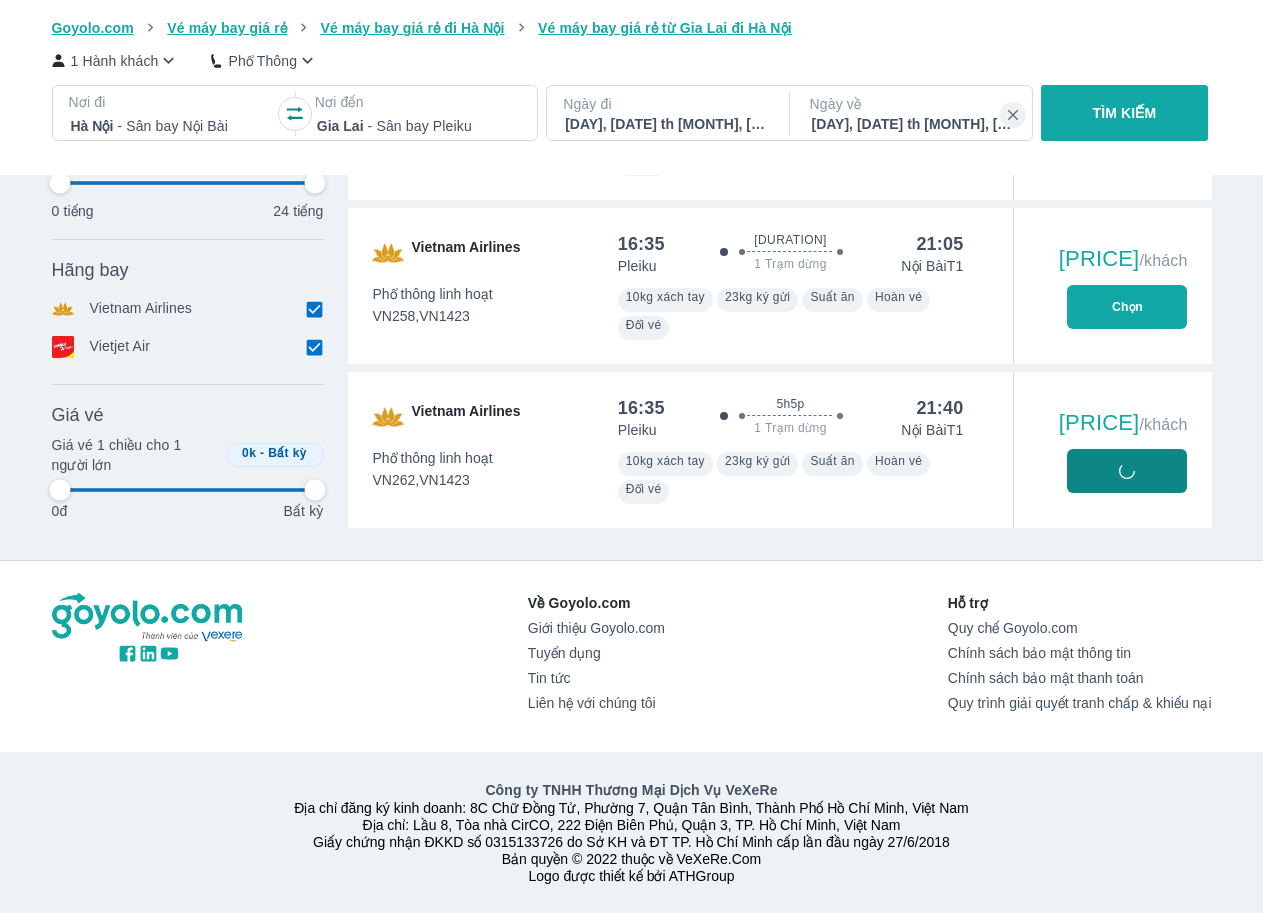 scroll, scrollTop: 0, scrollLeft: 0, axis: both 